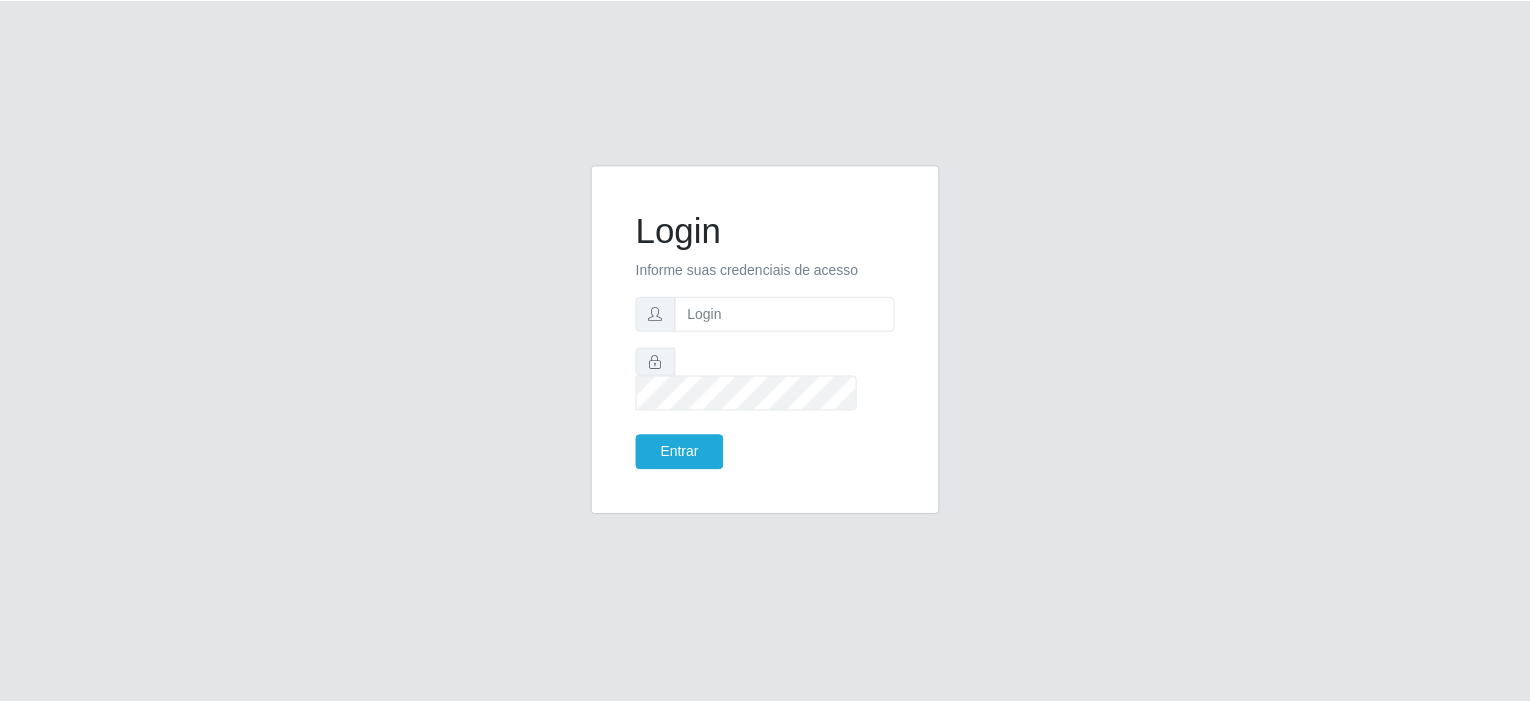 scroll, scrollTop: 0, scrollLeft: 0, axis: both 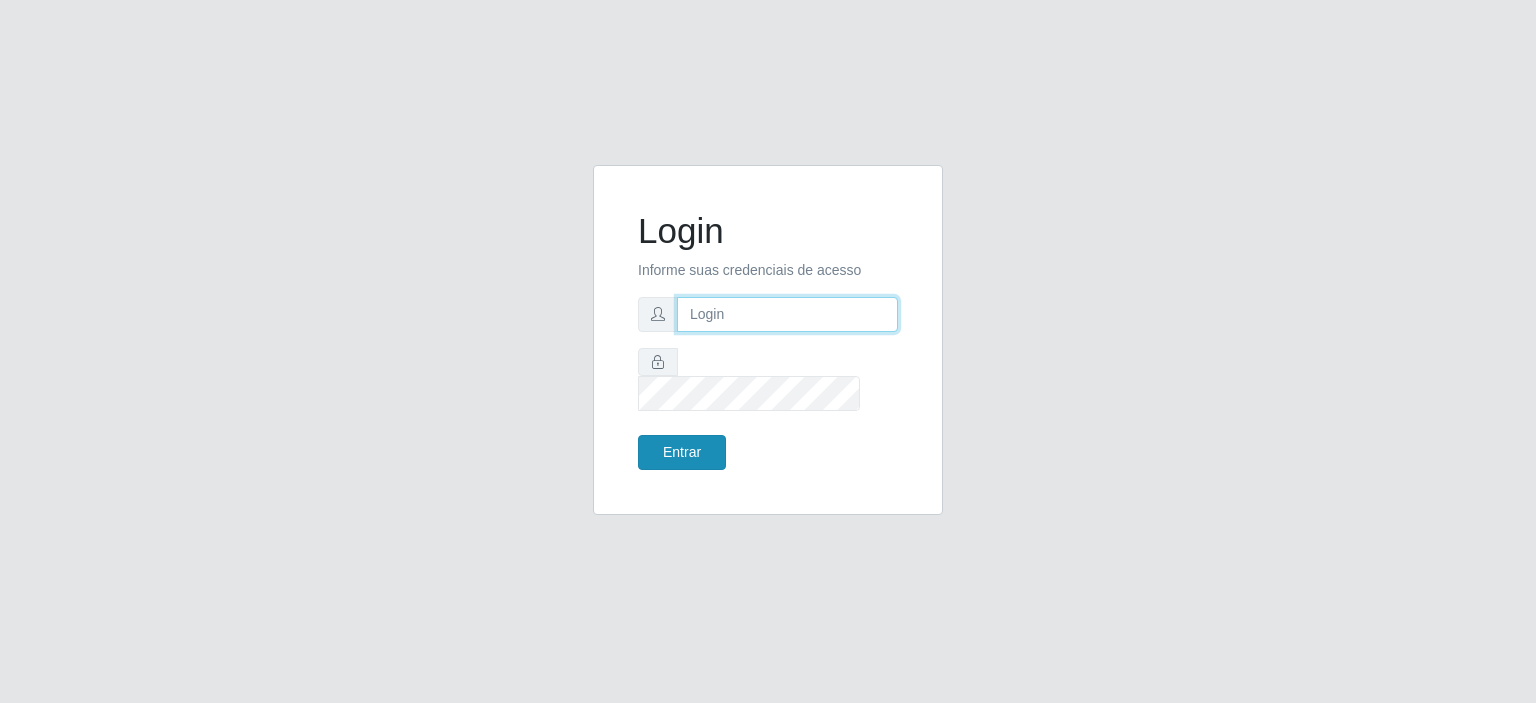 type on "JUNIOR.POTENGI@HOTMAIL.COM" 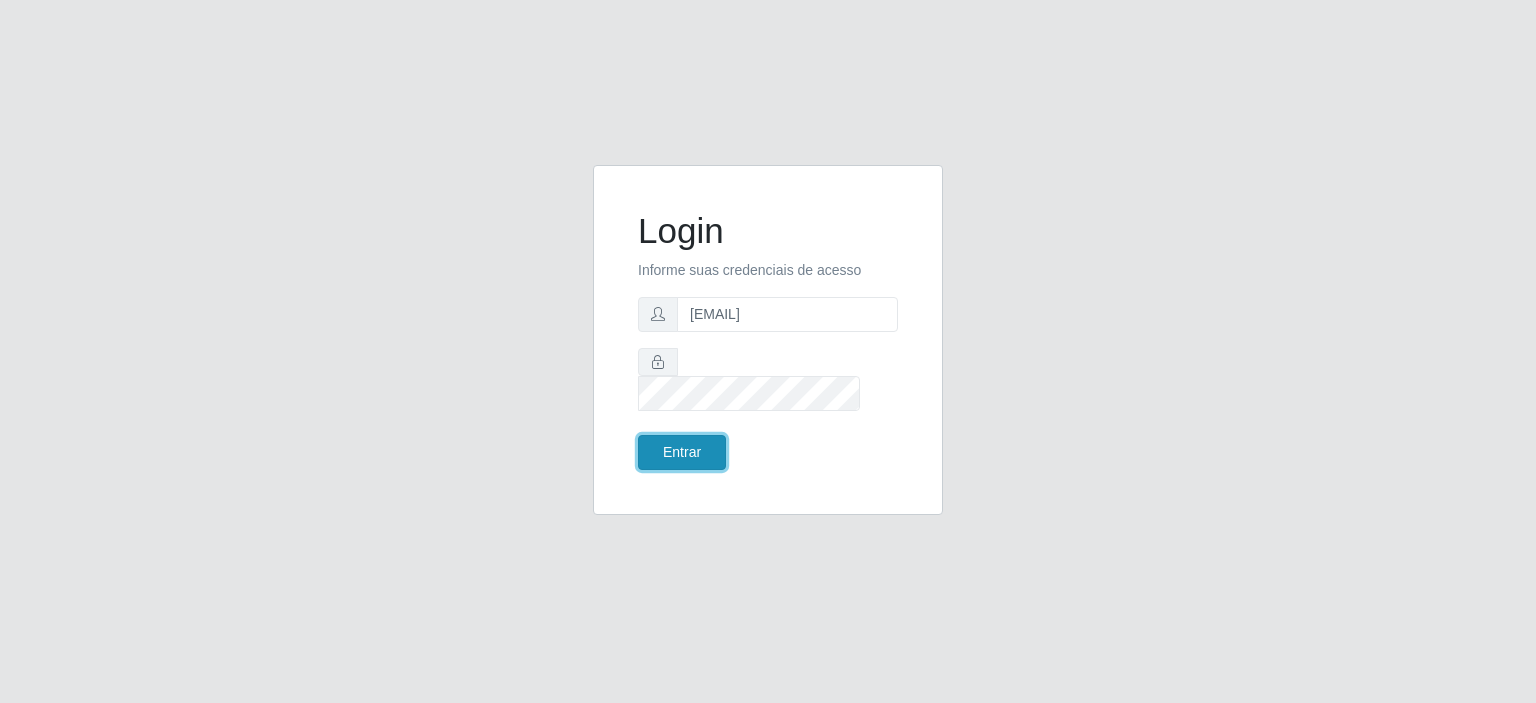 click on "Entrar" at bounding box center (682, 452) 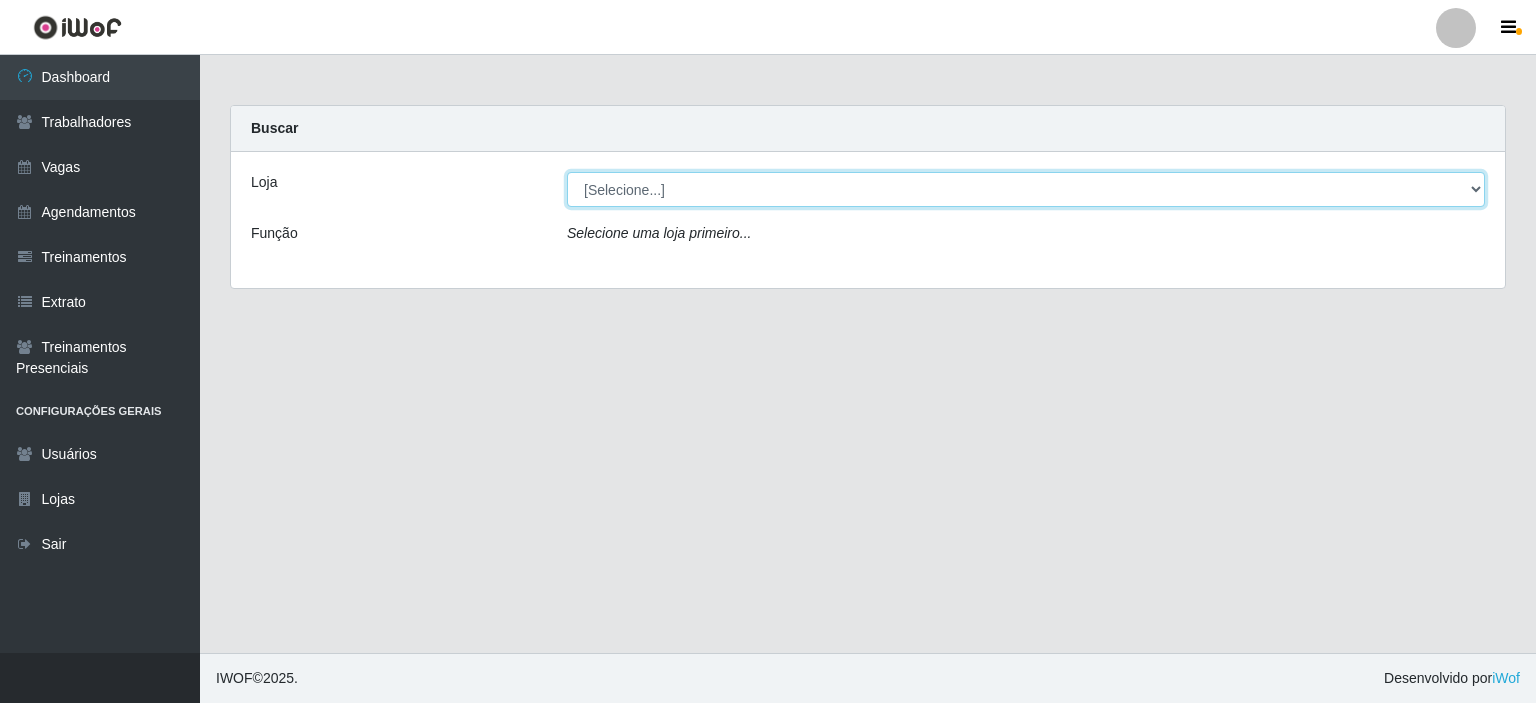 click on "[Selecione...] Preço Bom Supermercado" at bounding box center (1026, 189) 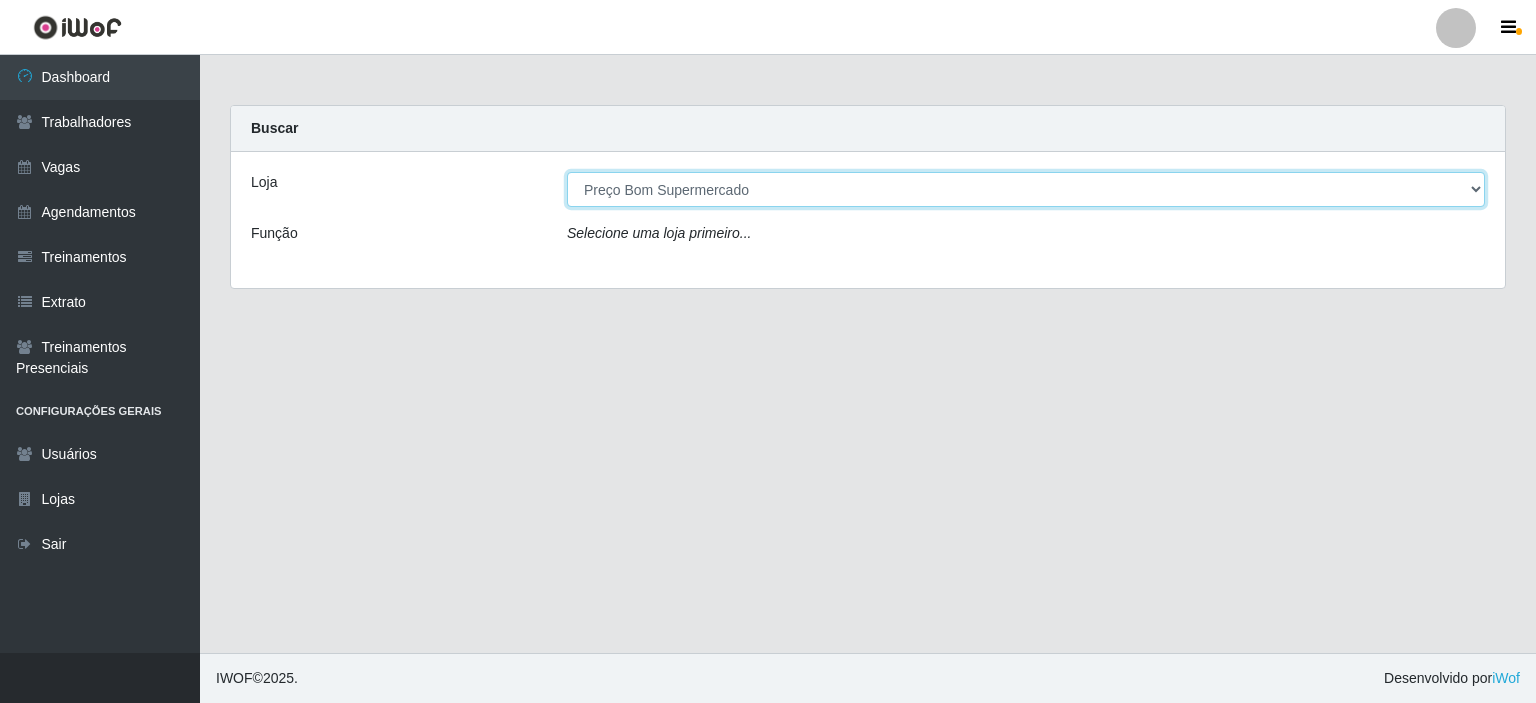 click on "[Selecione...] Preço Bom Supermercado" at bounding box center (1026, 189) 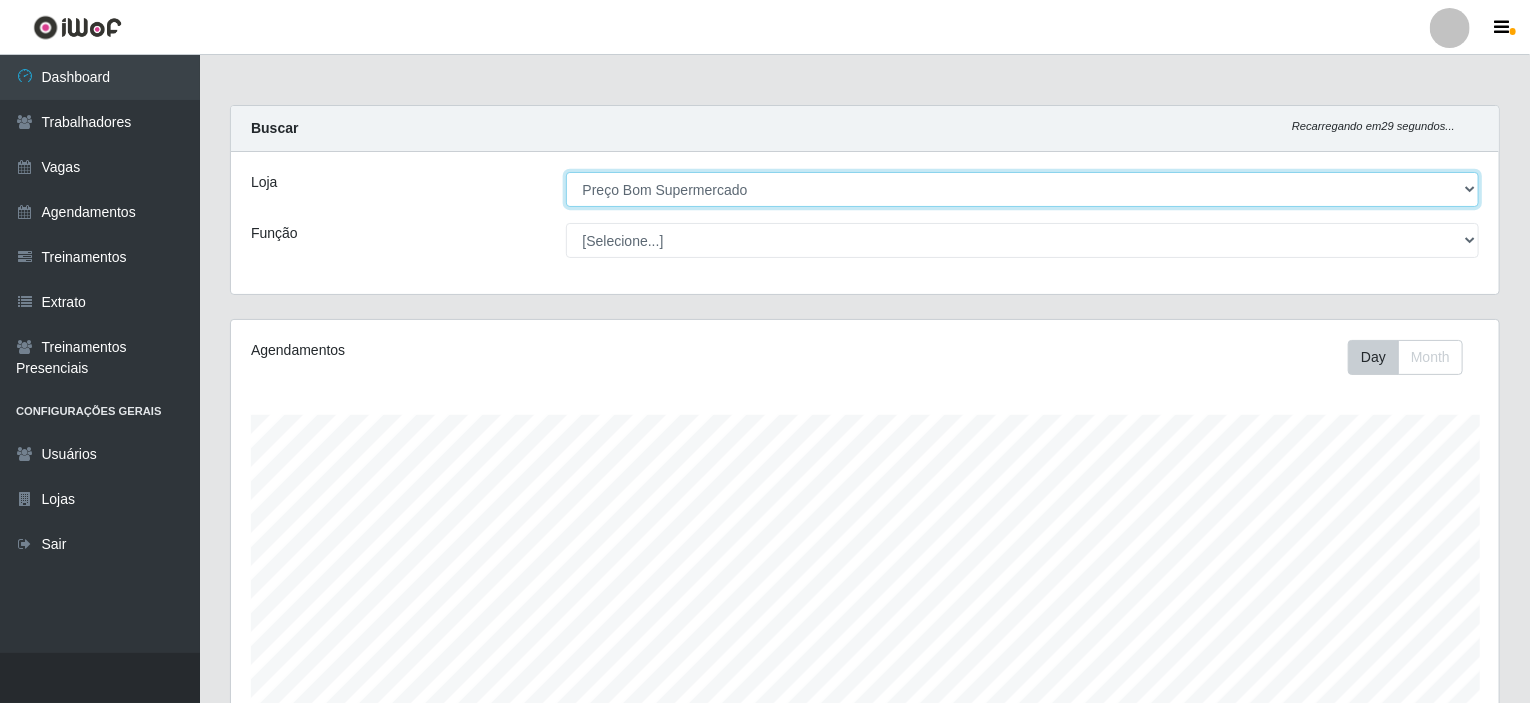 scroll, scrollTop: 999585, scrollLeft: 998731, axis: both 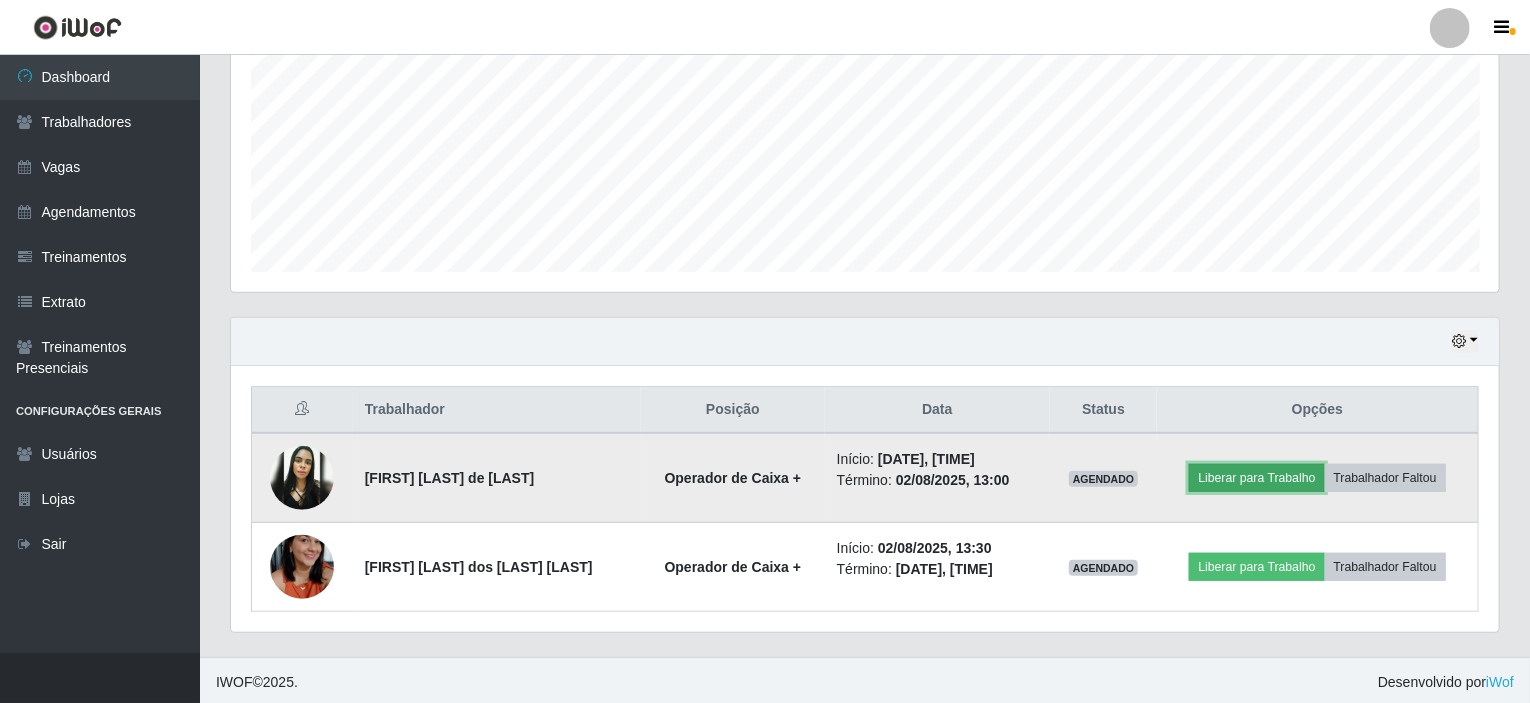 click on "Liberar para Trabalho" at bounding box center (1256, 478) 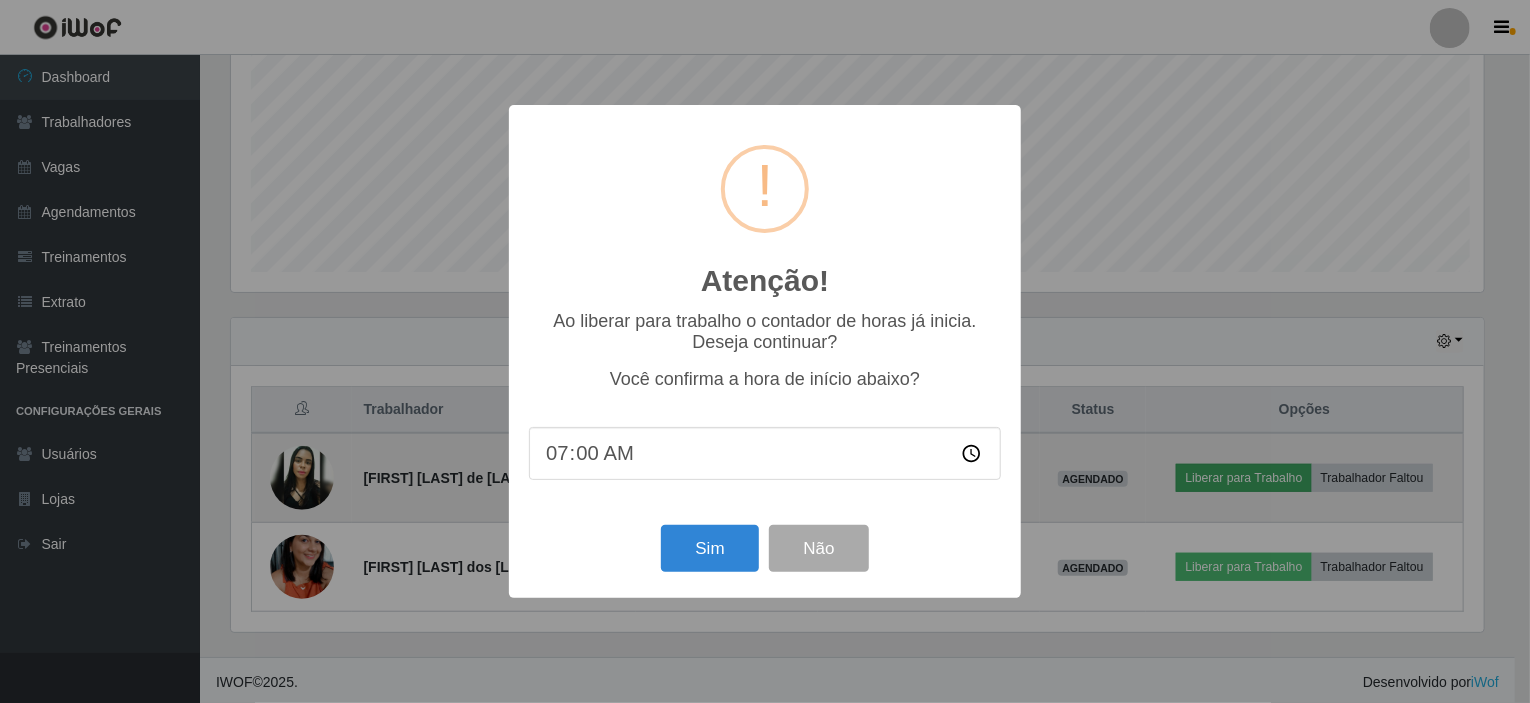scroll, scrollTop: 999585, scrollLeft: 998740, axis: both 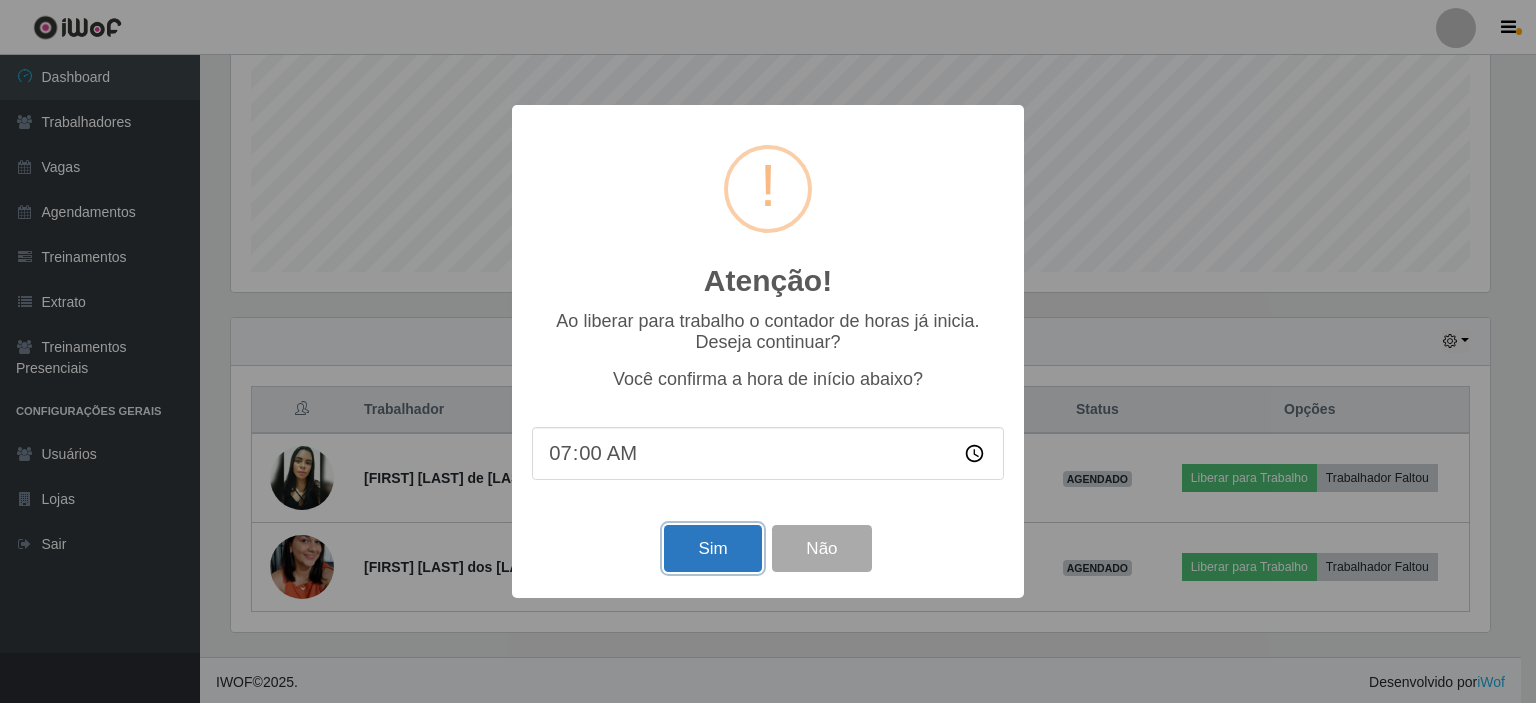 click on "Sim" at bounding box center [712, 548] 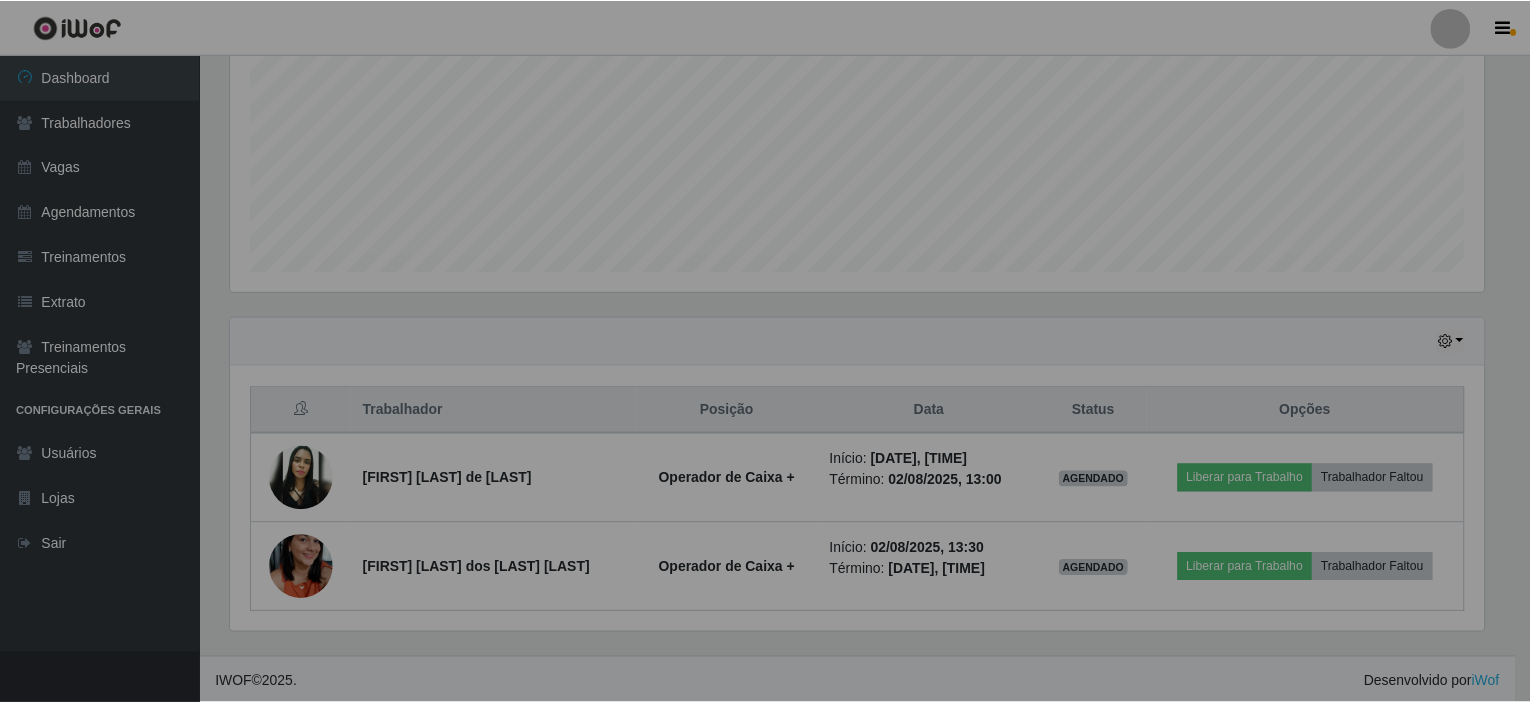 scroll, scrollTop: 999585, scrollLeft: 998731, axis: both 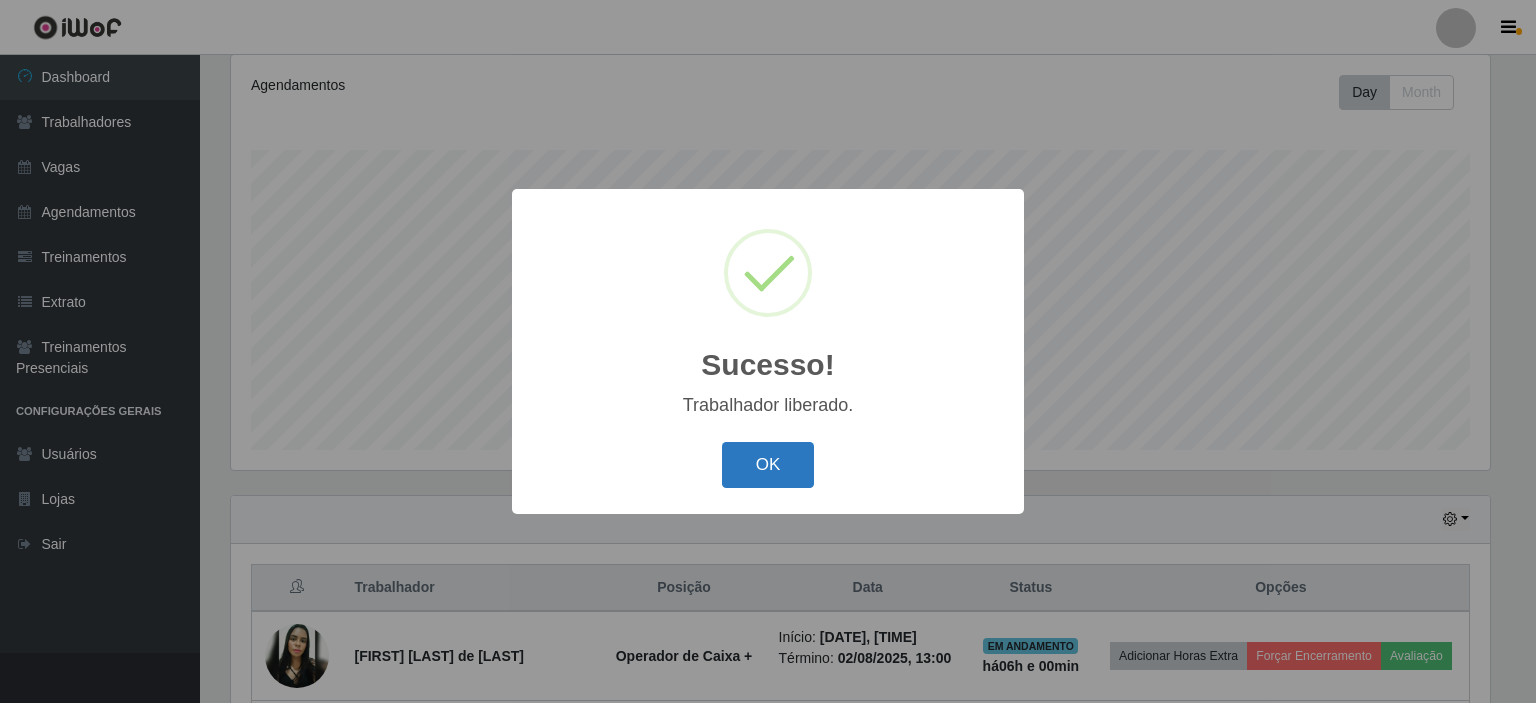 click on "OK" at bounding box center (768, 465) 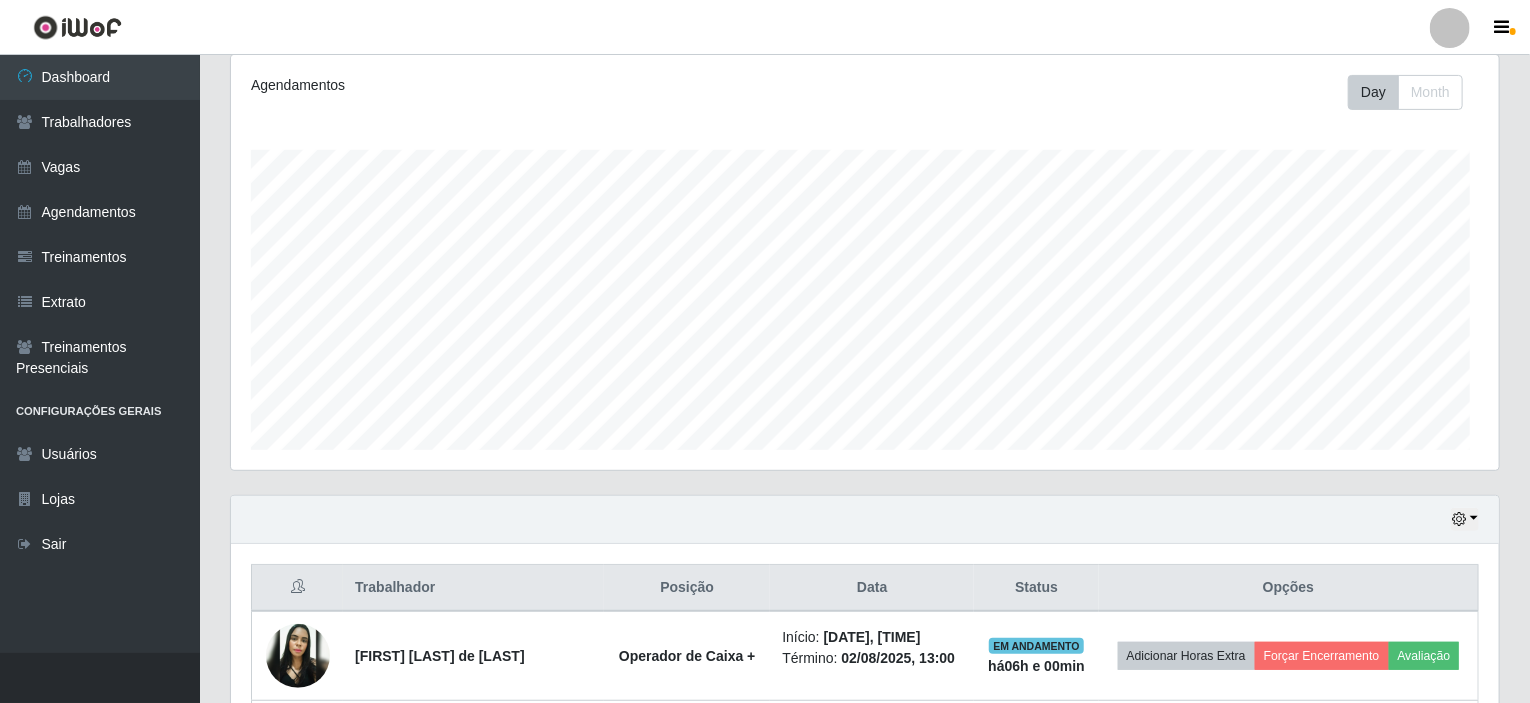 scroll, scrollTop: 999585, scrollLeft: 998731, axis: both 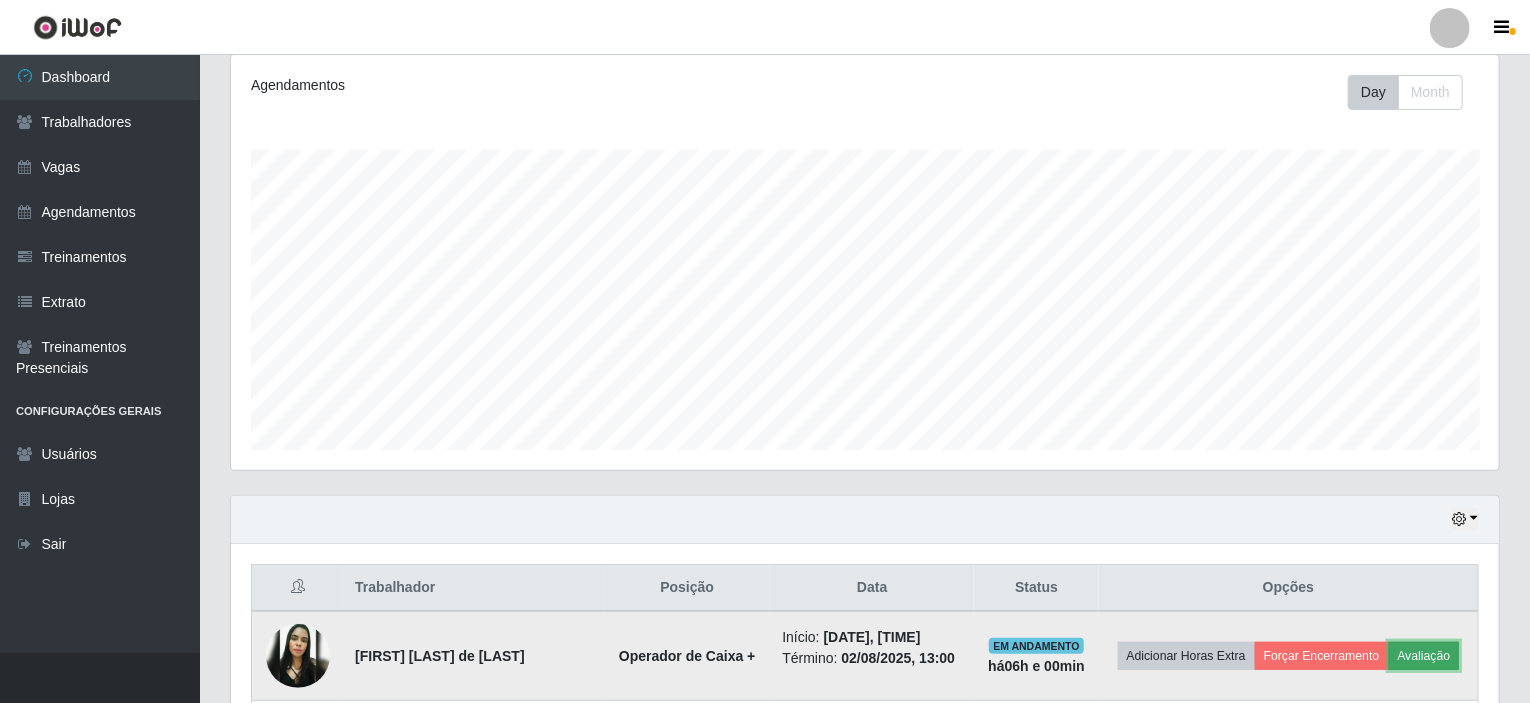click on "Avaliação" at bounding box center [1424, 656] 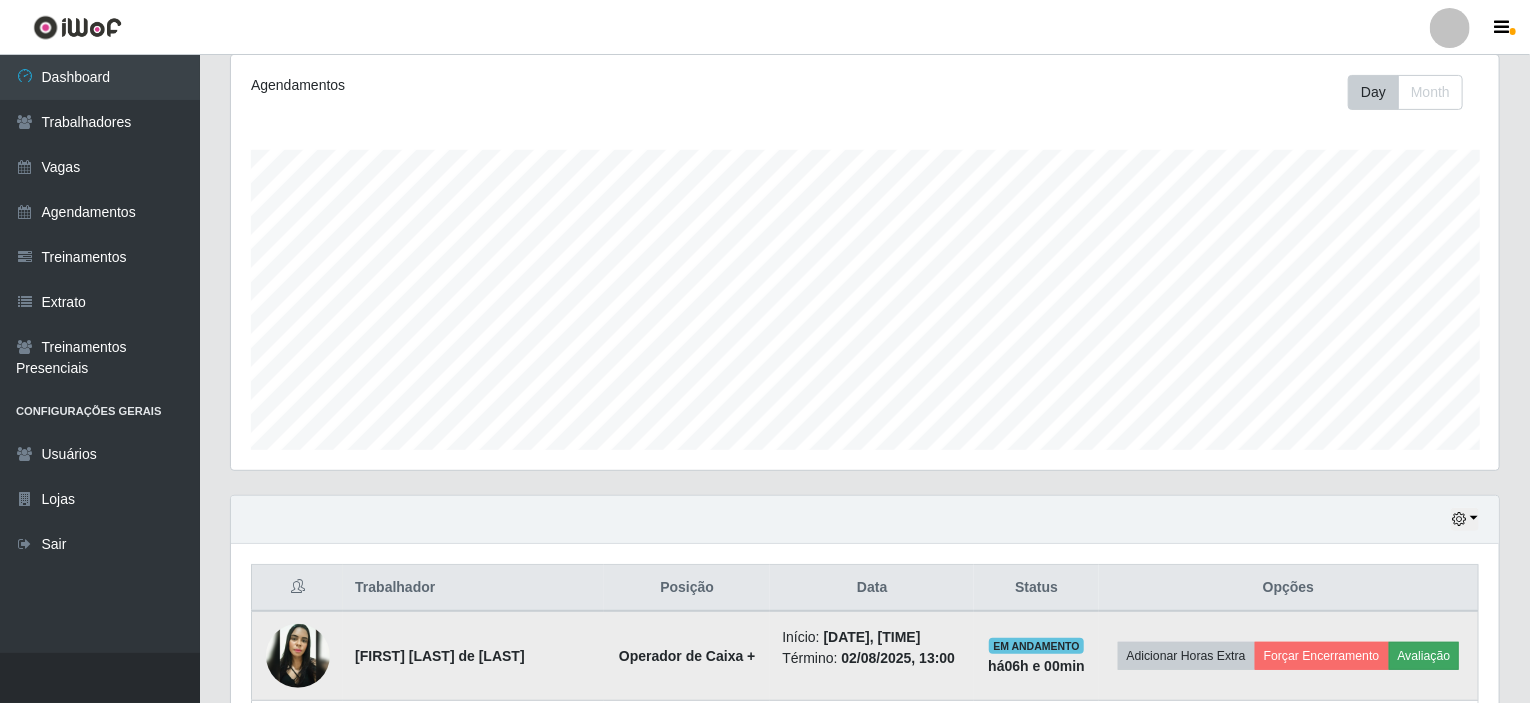 scroll, scrollTop: 999585, scrollLeft: 998740, axis: both 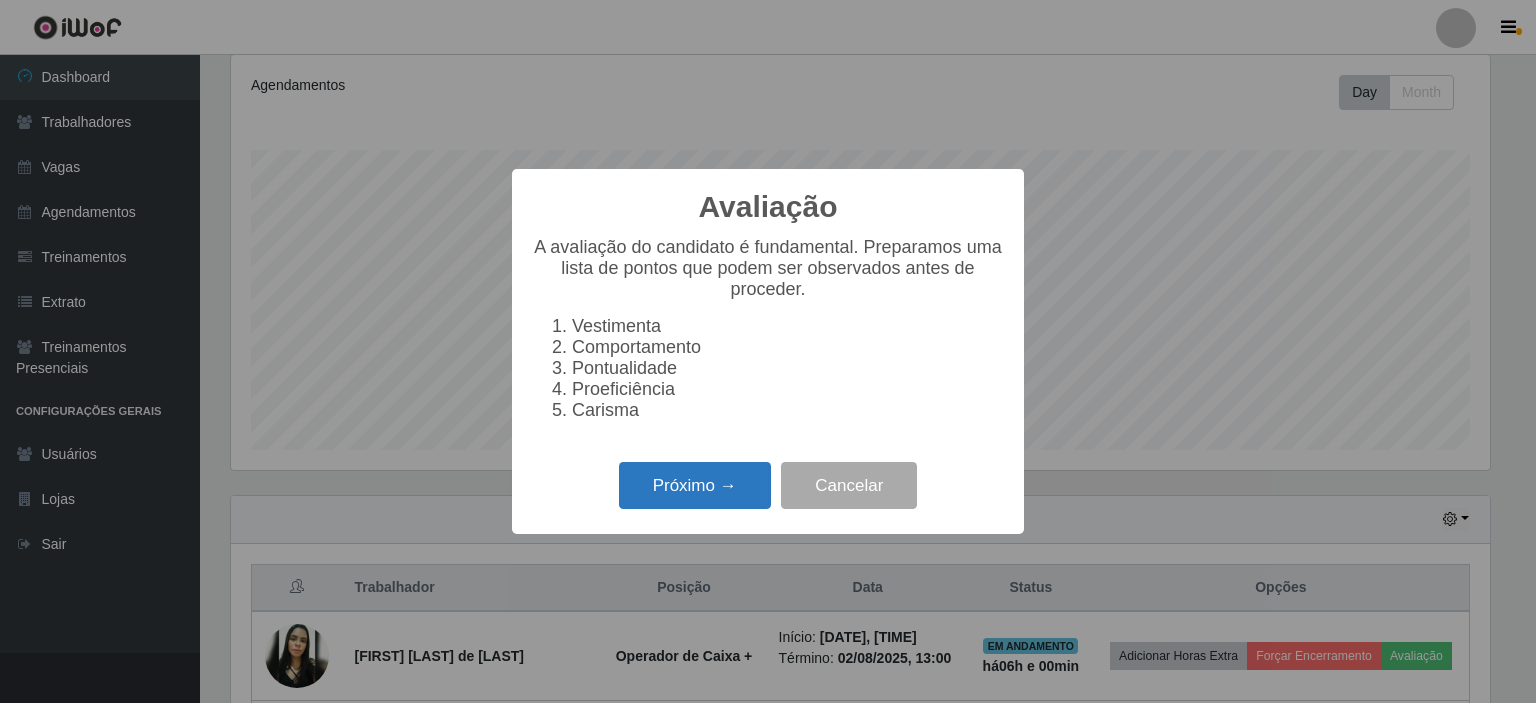 click on "Próximo →" at bounding box center [695, 485] 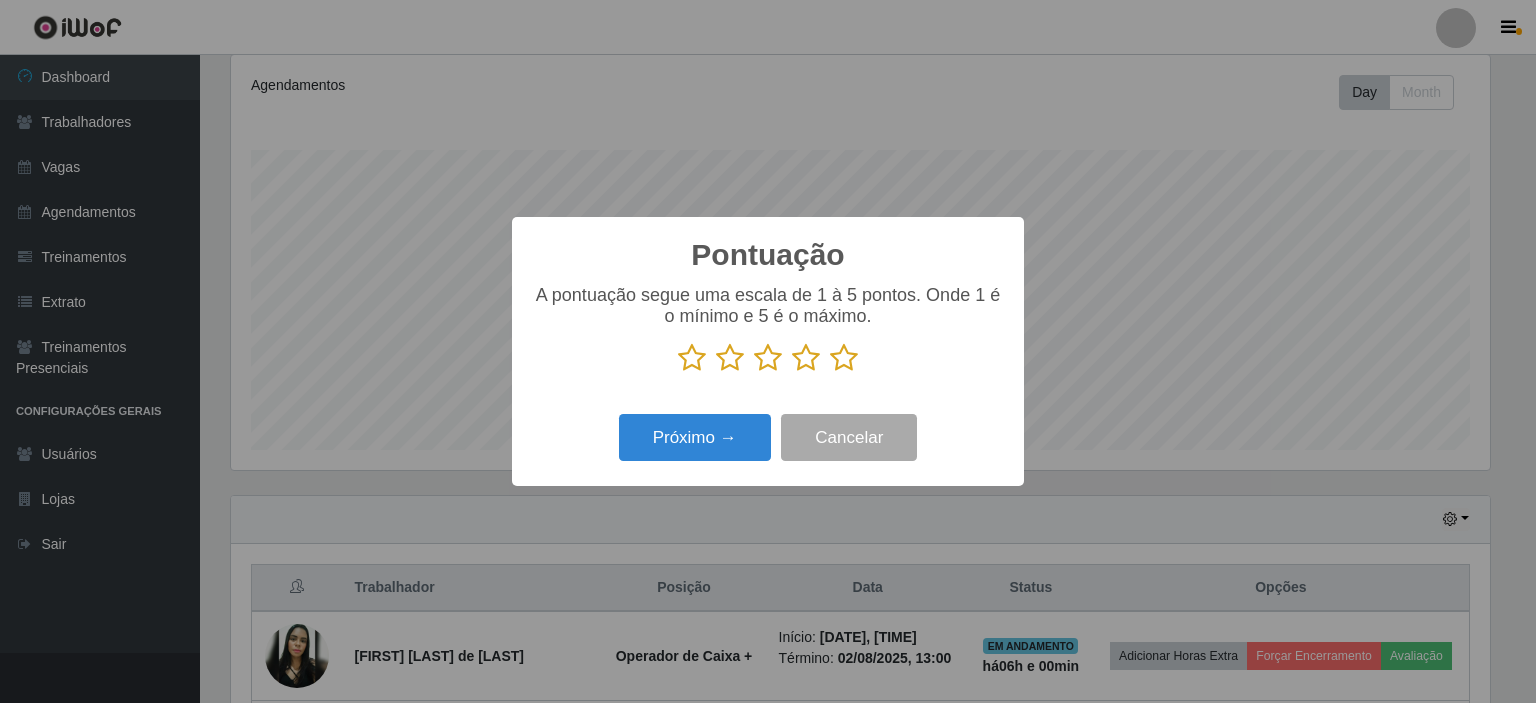 scroll, scrollTop: 999585, scrollLeft: 998740, axis: both 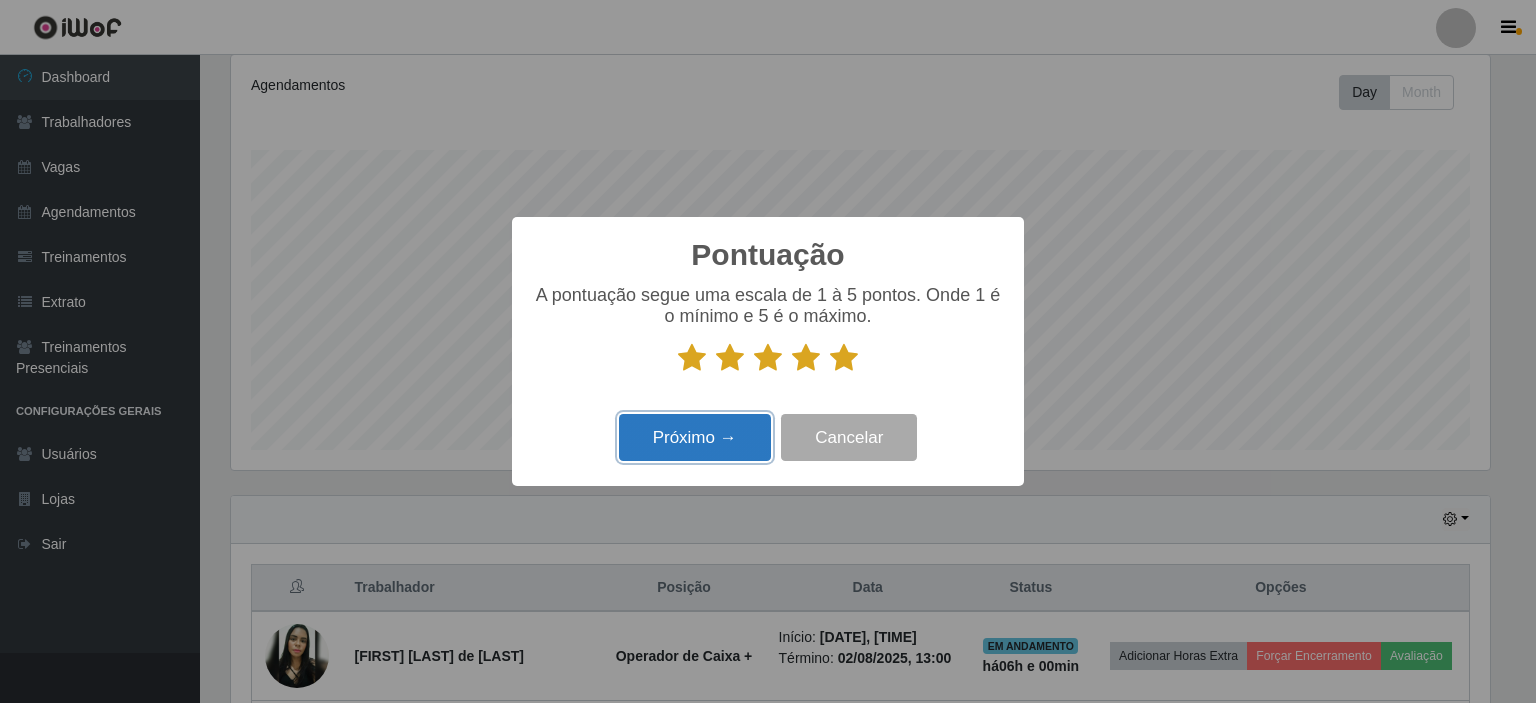 click on "Próximo →" at bounding box center (695, 437) 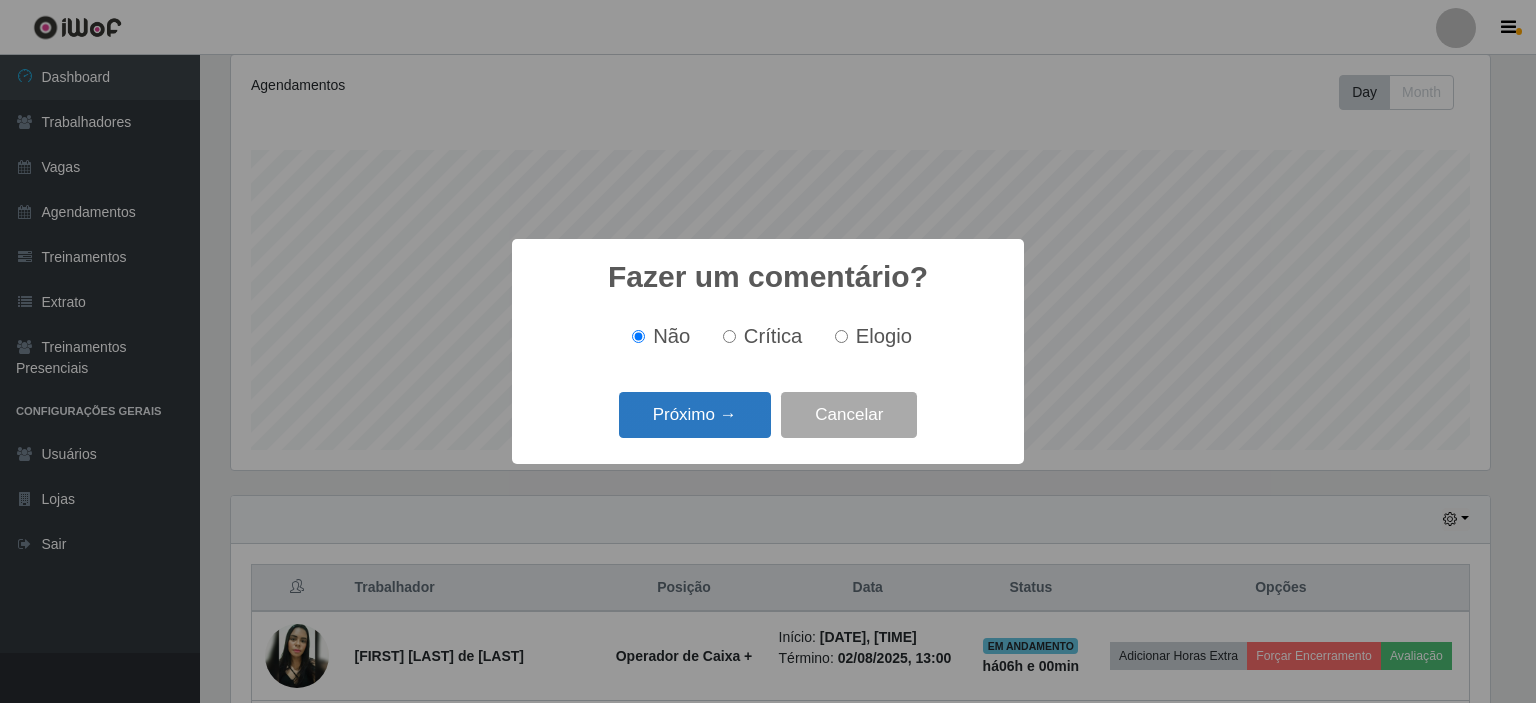 click on "Próximo →" at bounding box center (695, 415) 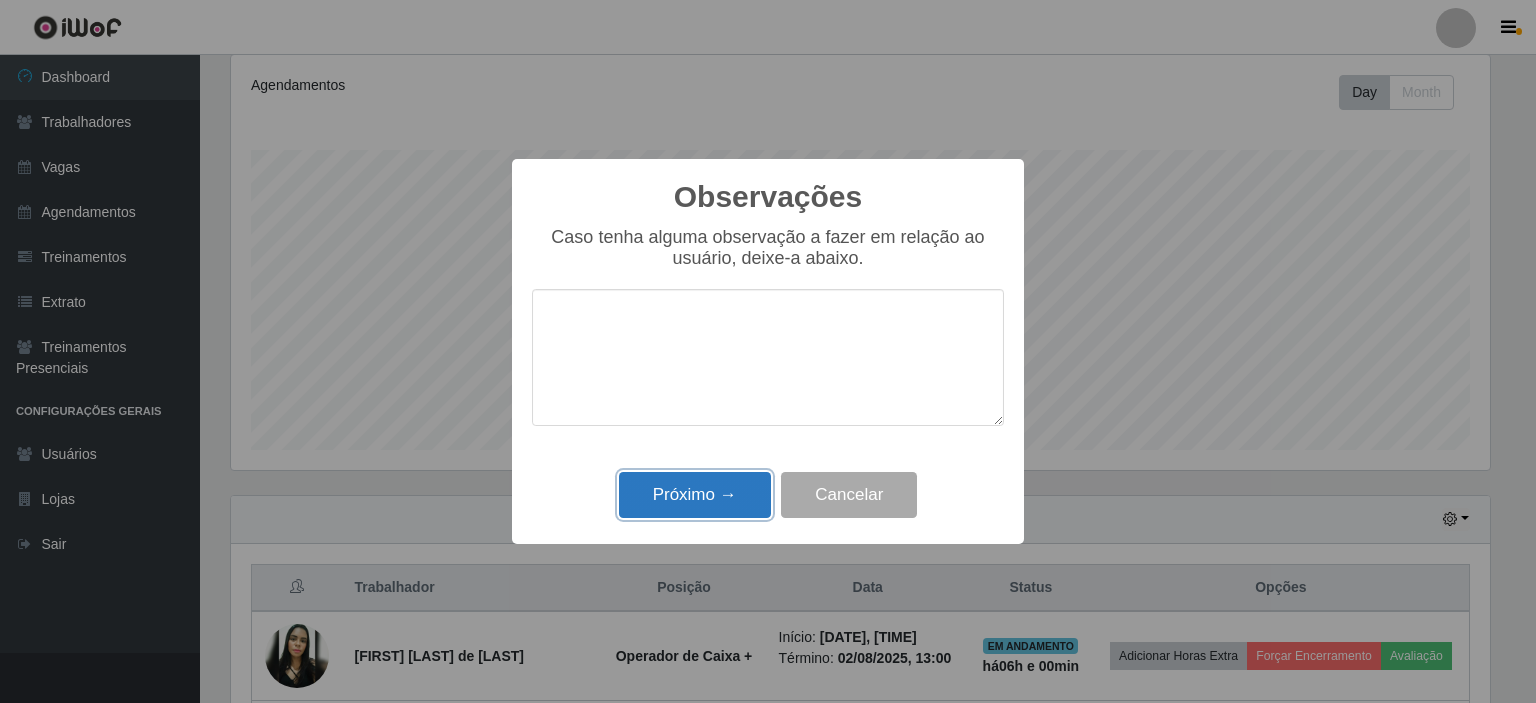 click on "Próximo →" at bounding box center (695, 495) 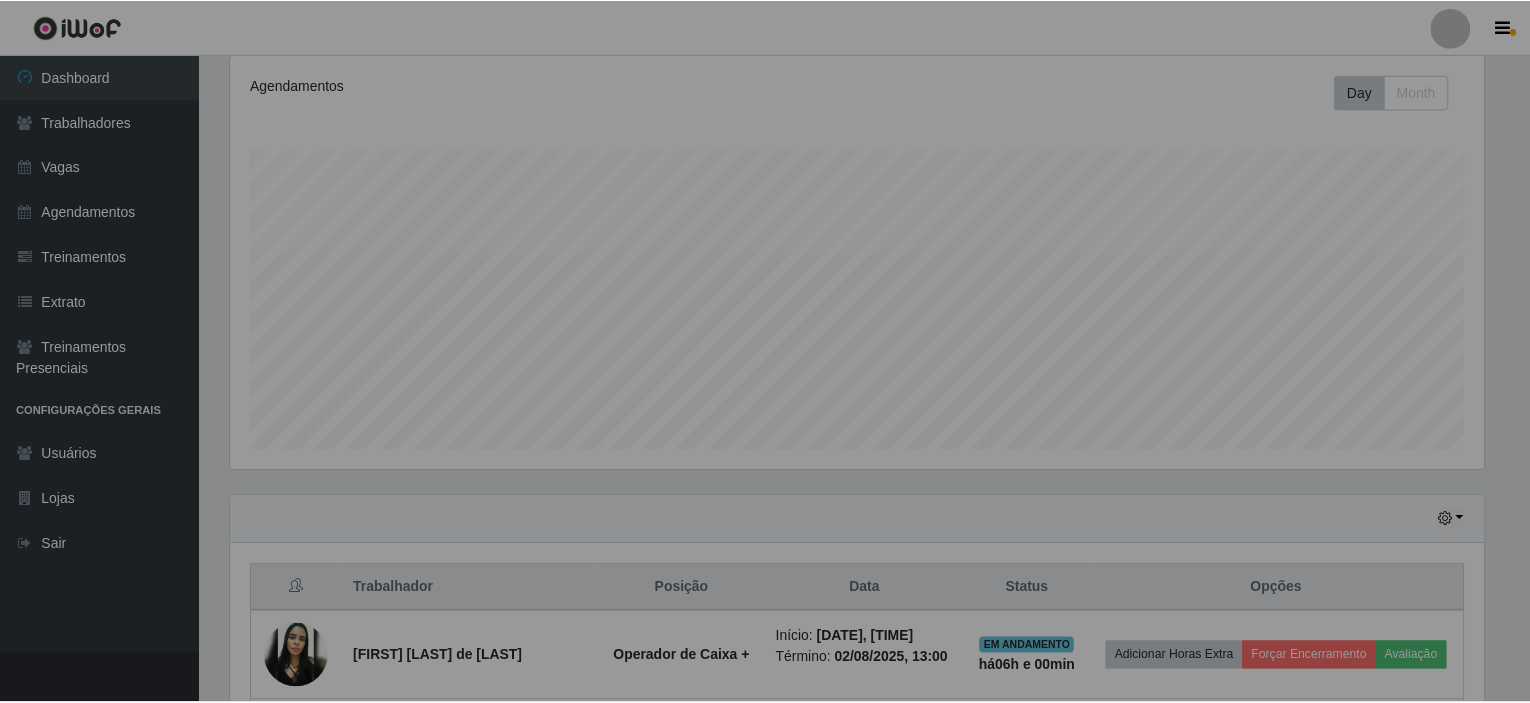 scroll, scrollTop: 999585, scrollLeft: 998731, axis: both 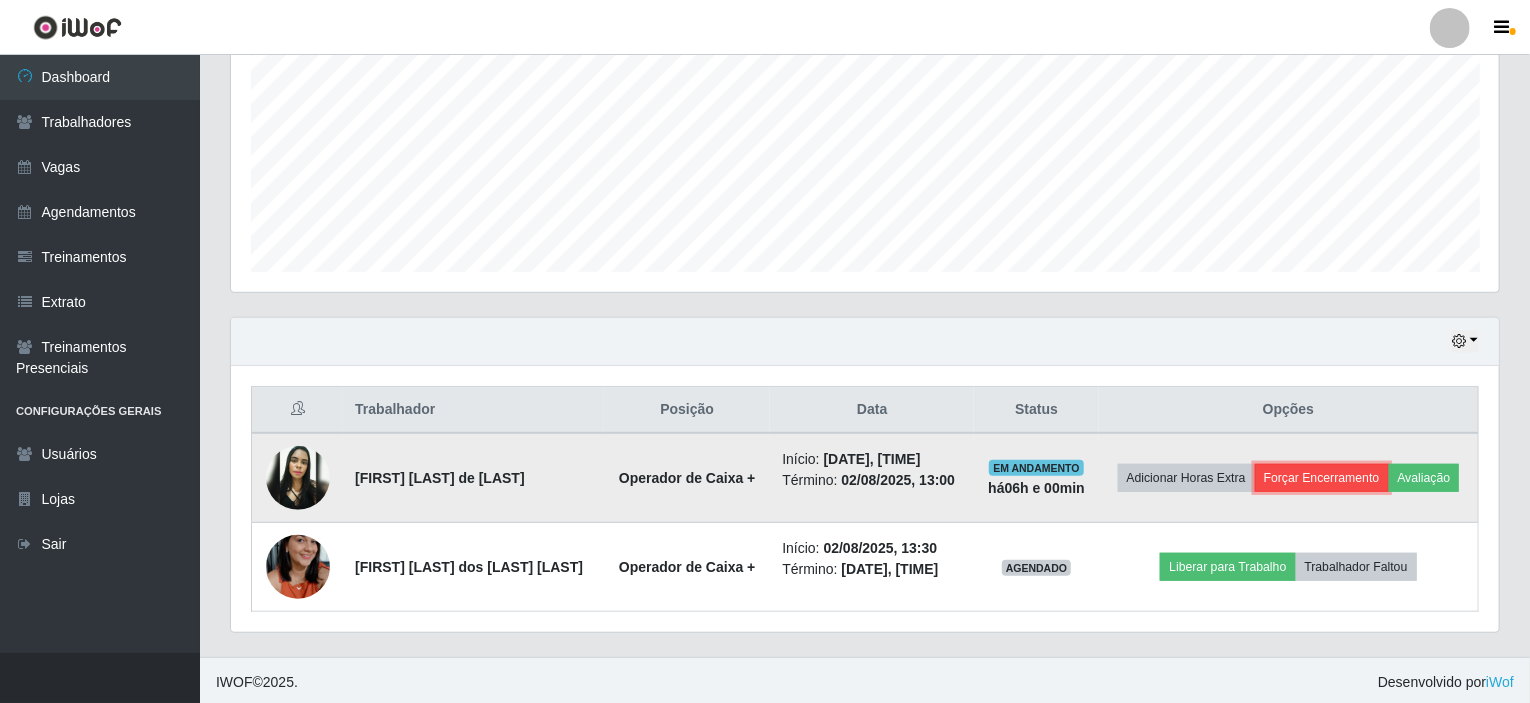 click on "Forçar Encerramento" at bounding box center (1322, 478) 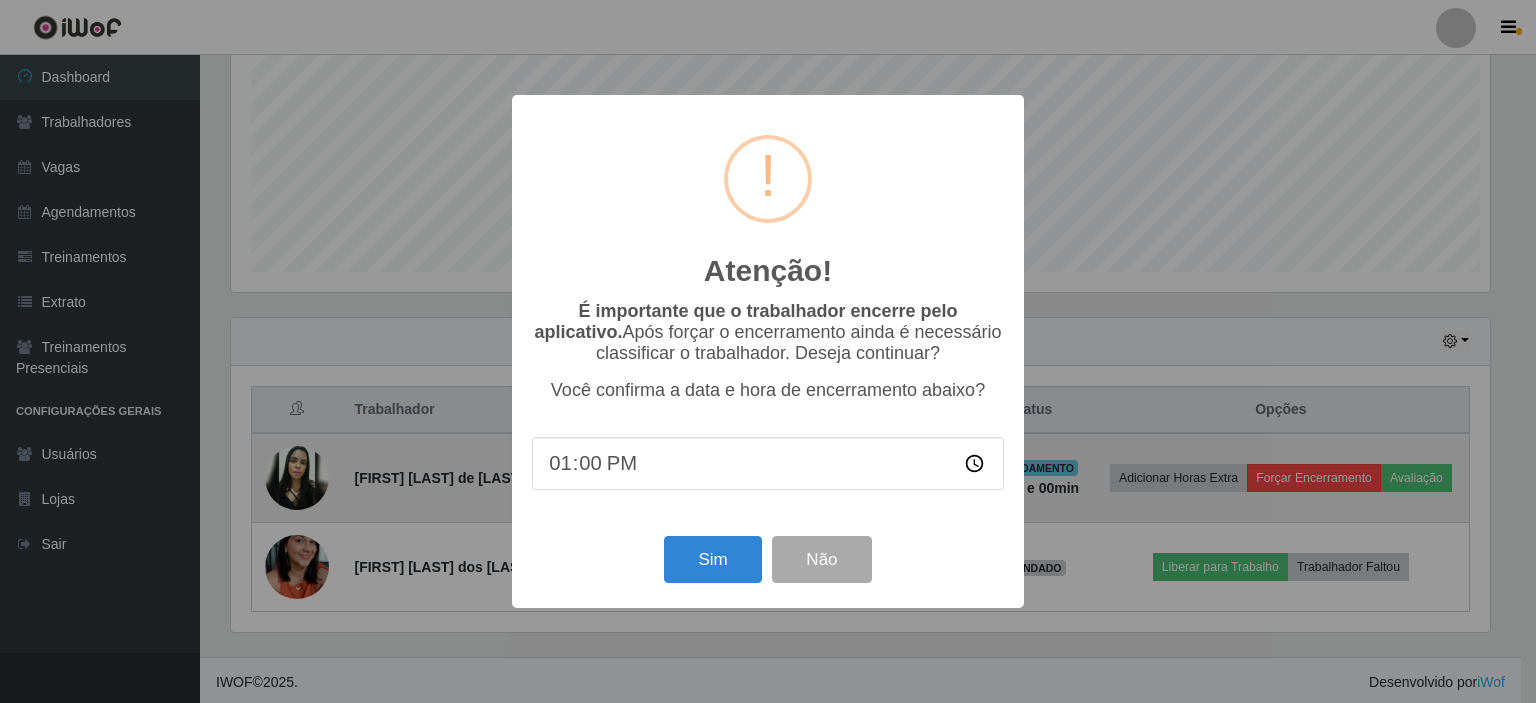 scroll, scrollTop: 999585, scrollLeft: 998740, axis: both 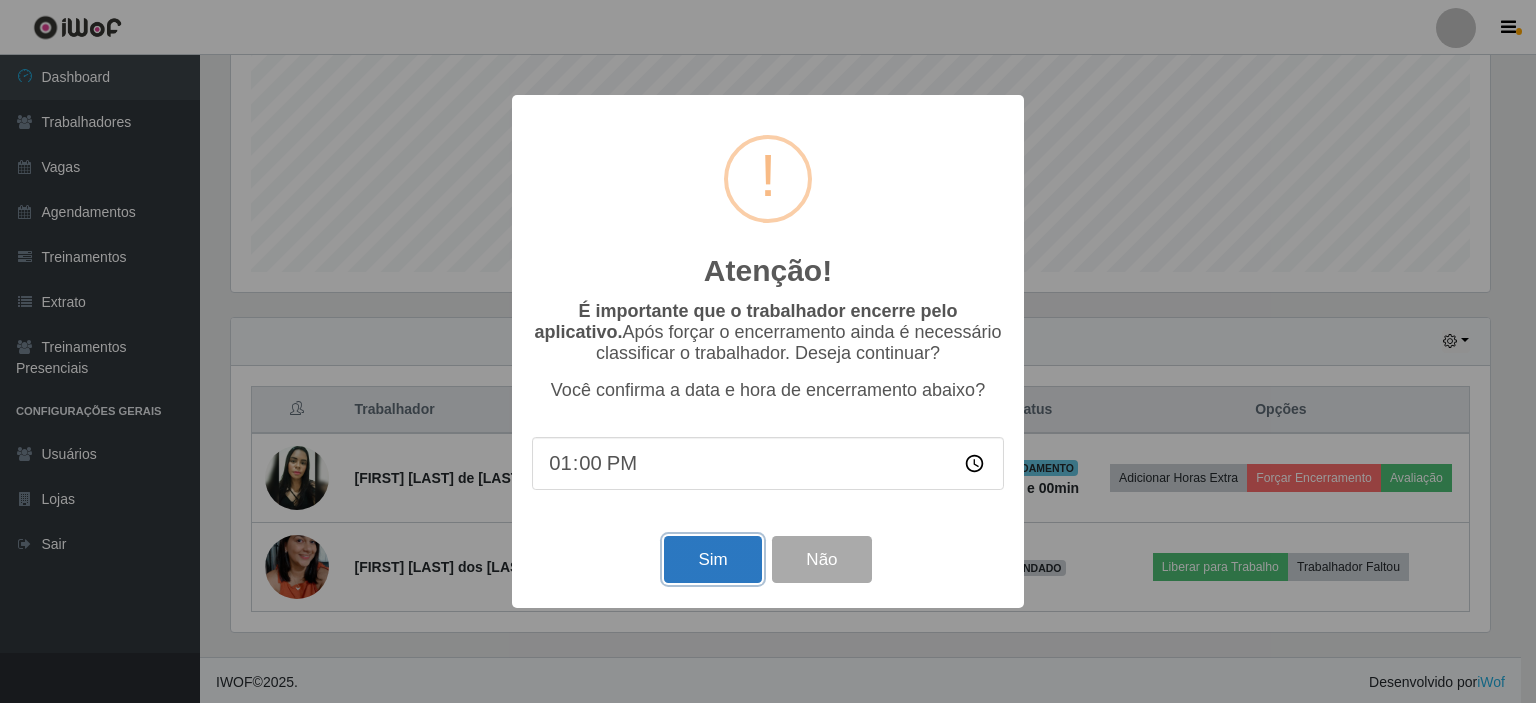 click on "Sim" at bounding box center [712, 559] 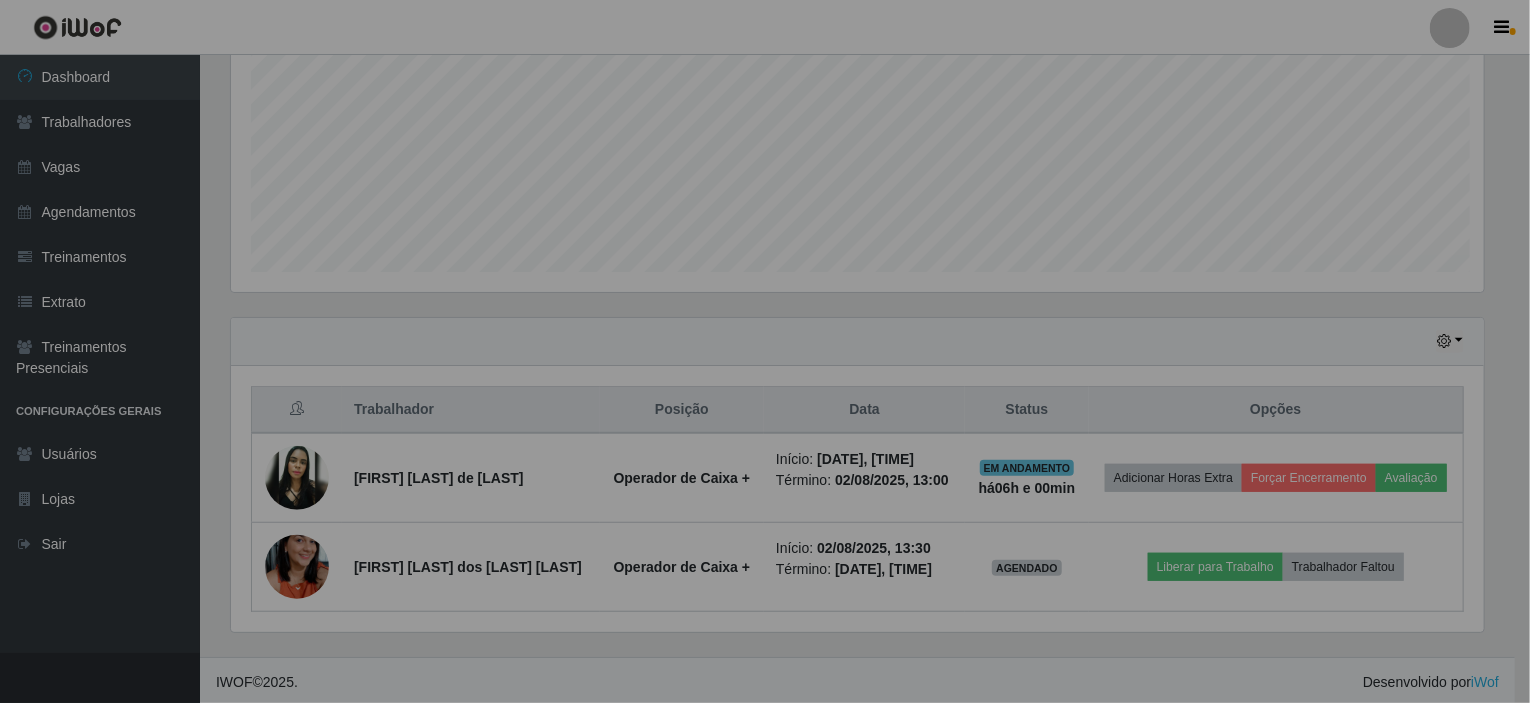 scroll, scrollTop: 999585, scrollLeft: 998731, axis: both 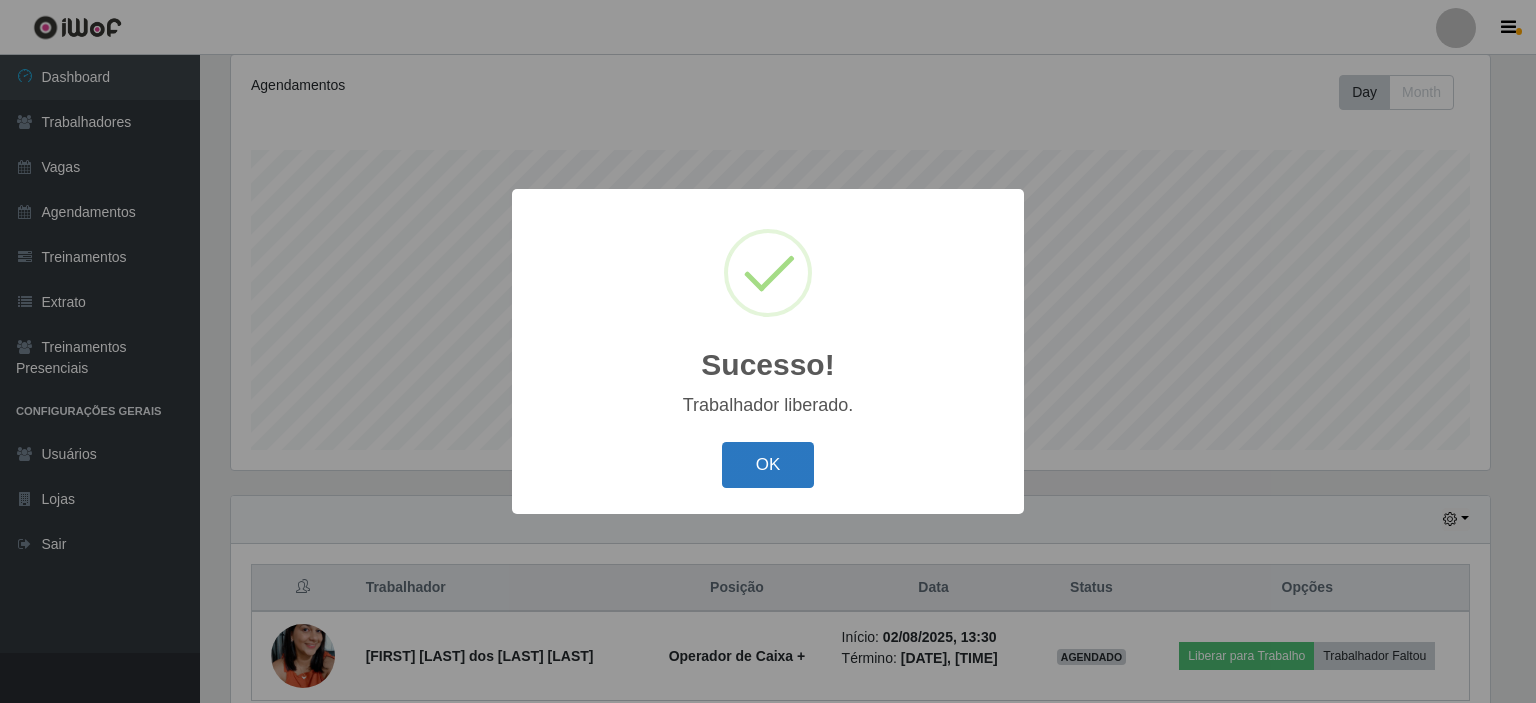 click on "OK" at bounding box center [768, 465] 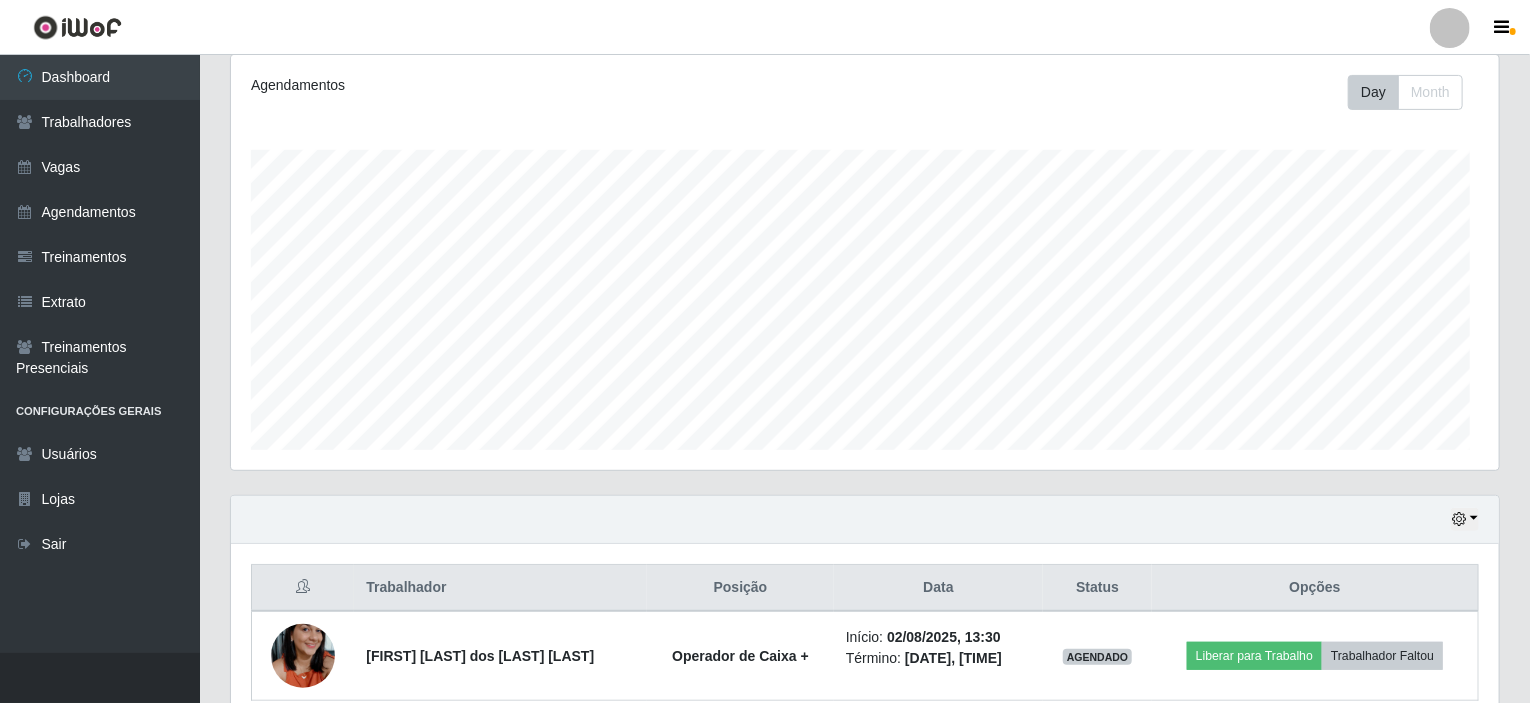 scroll, scrollTop: 999585, scrollLeft: 998731, axis: both 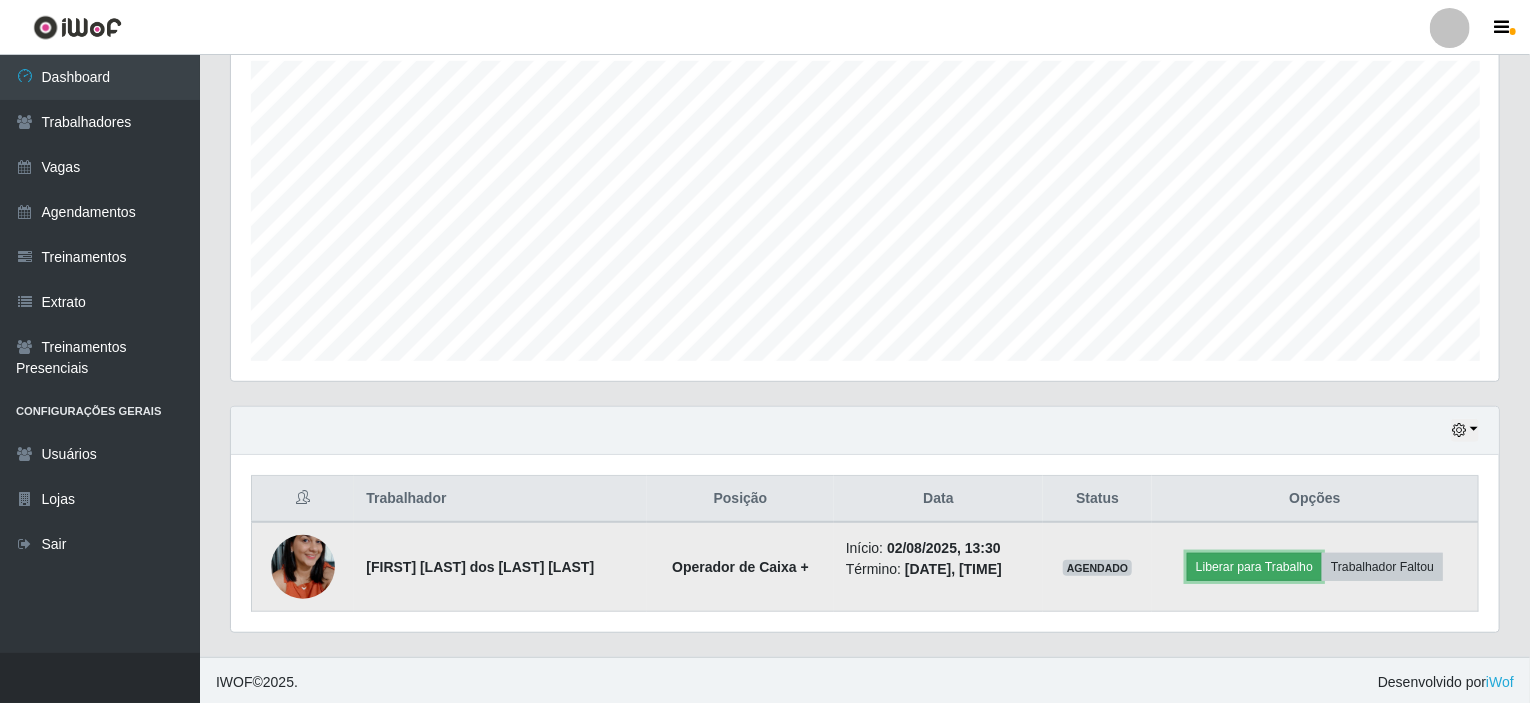 click on "Liberar para Trabalho" at bounding box center [1254, 567] 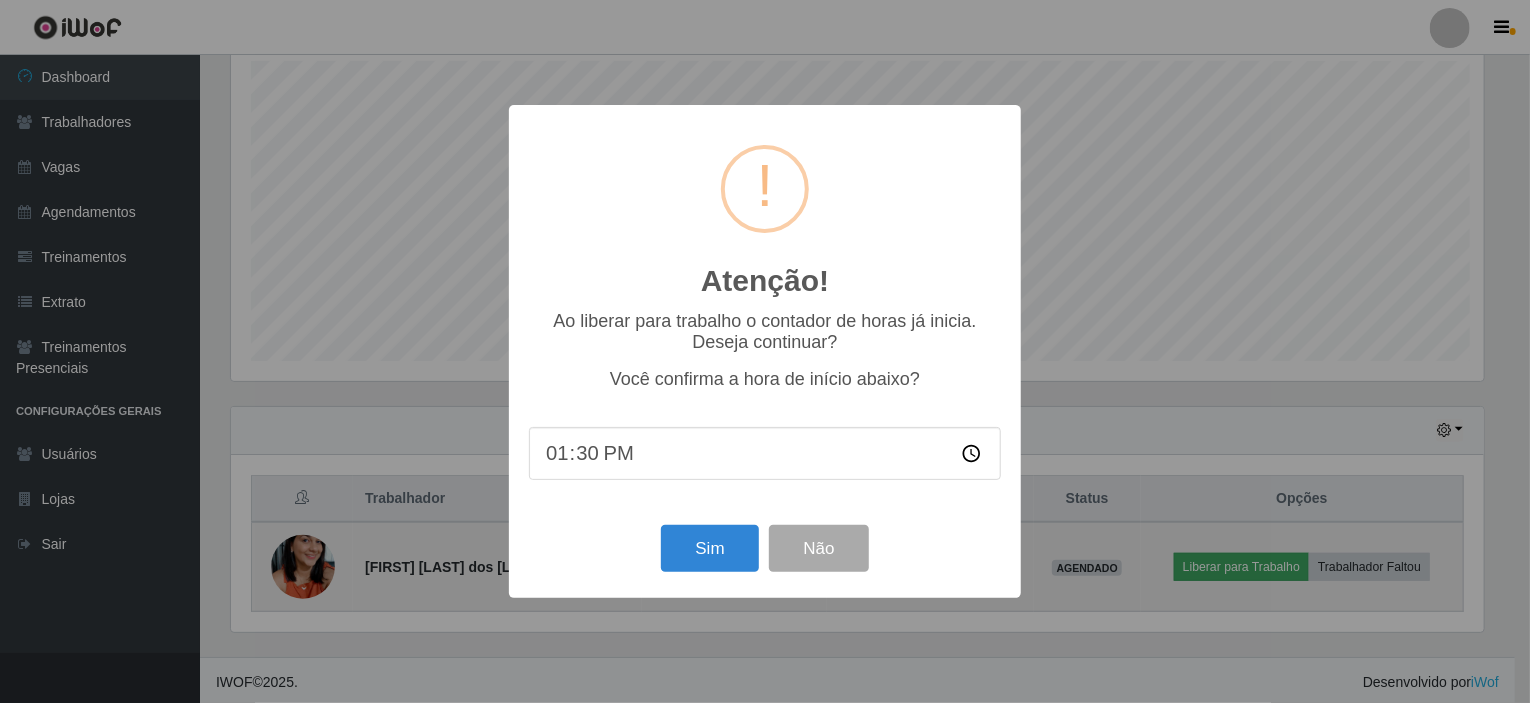 scroll, scrollTop: 999585, scrollLeft: 998740, axis: both 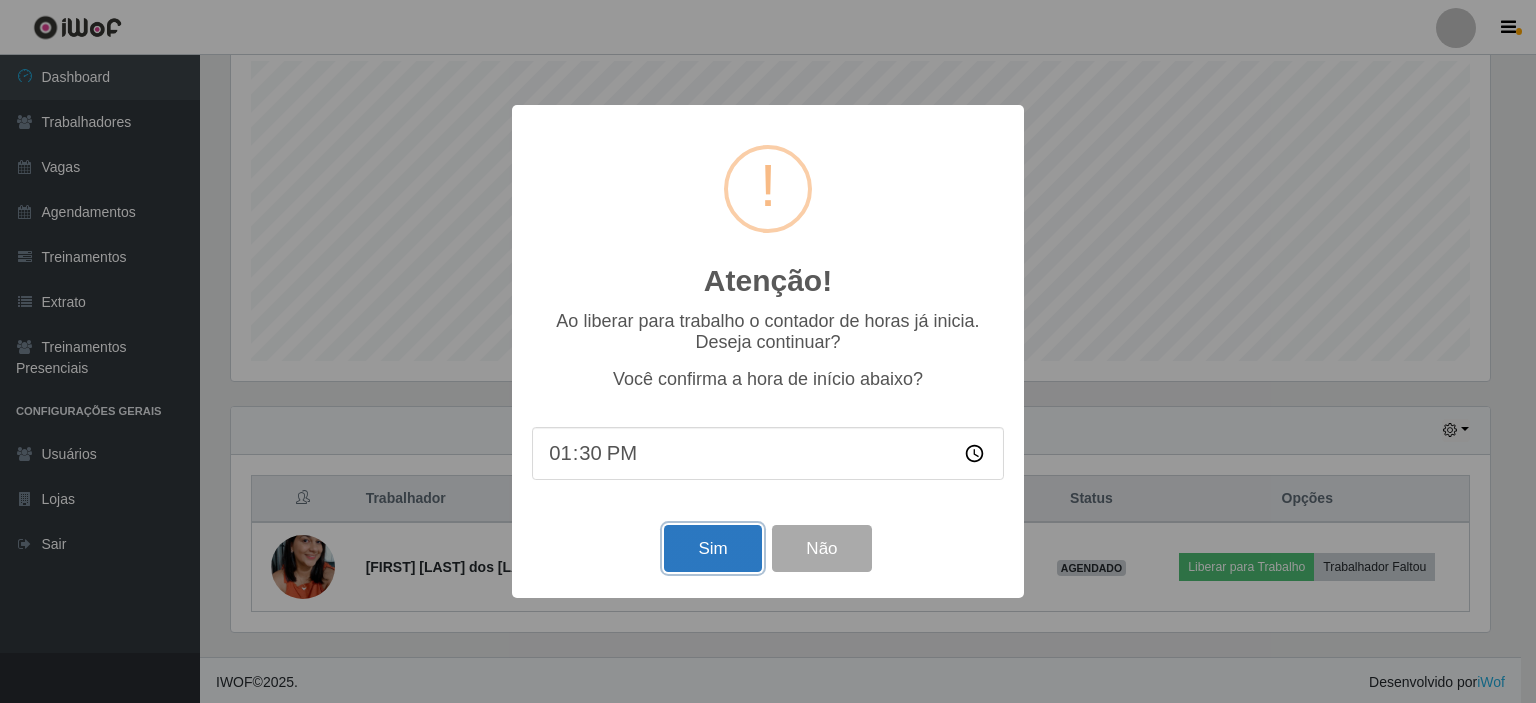 click on "Sim" at bounding box center (712, 548) 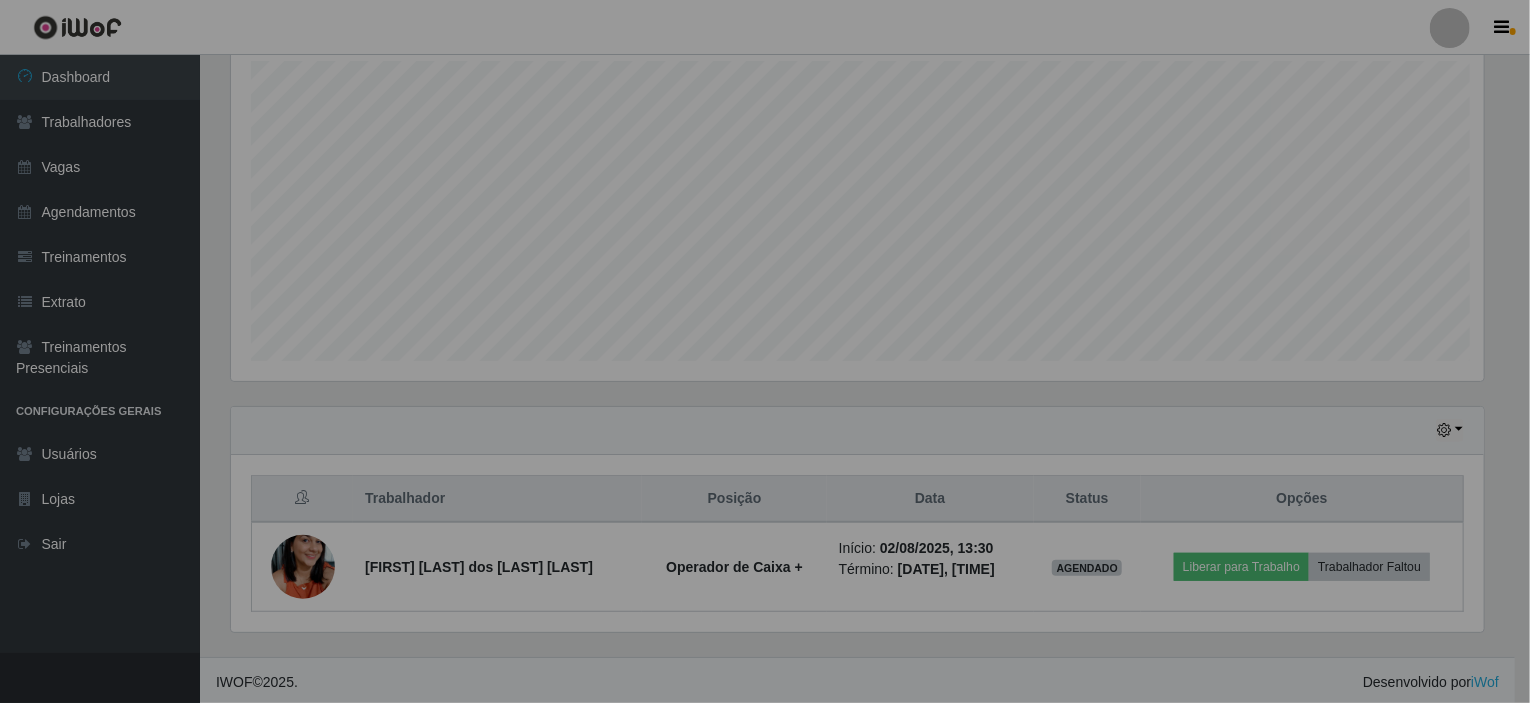 scroll, scrollTop: 999585, scrollLeft: 998731, axis: both 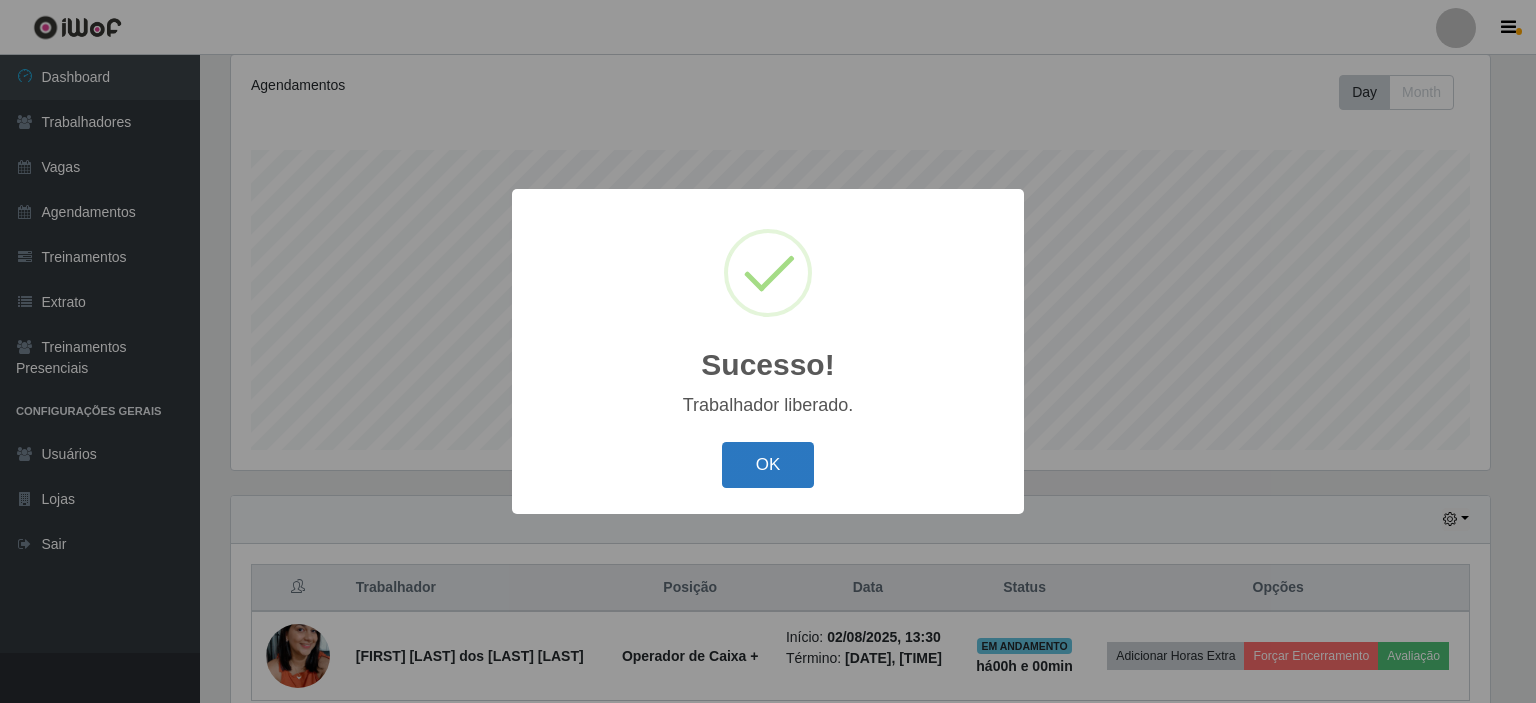 click on "OK" at bounding box center (768, 465) 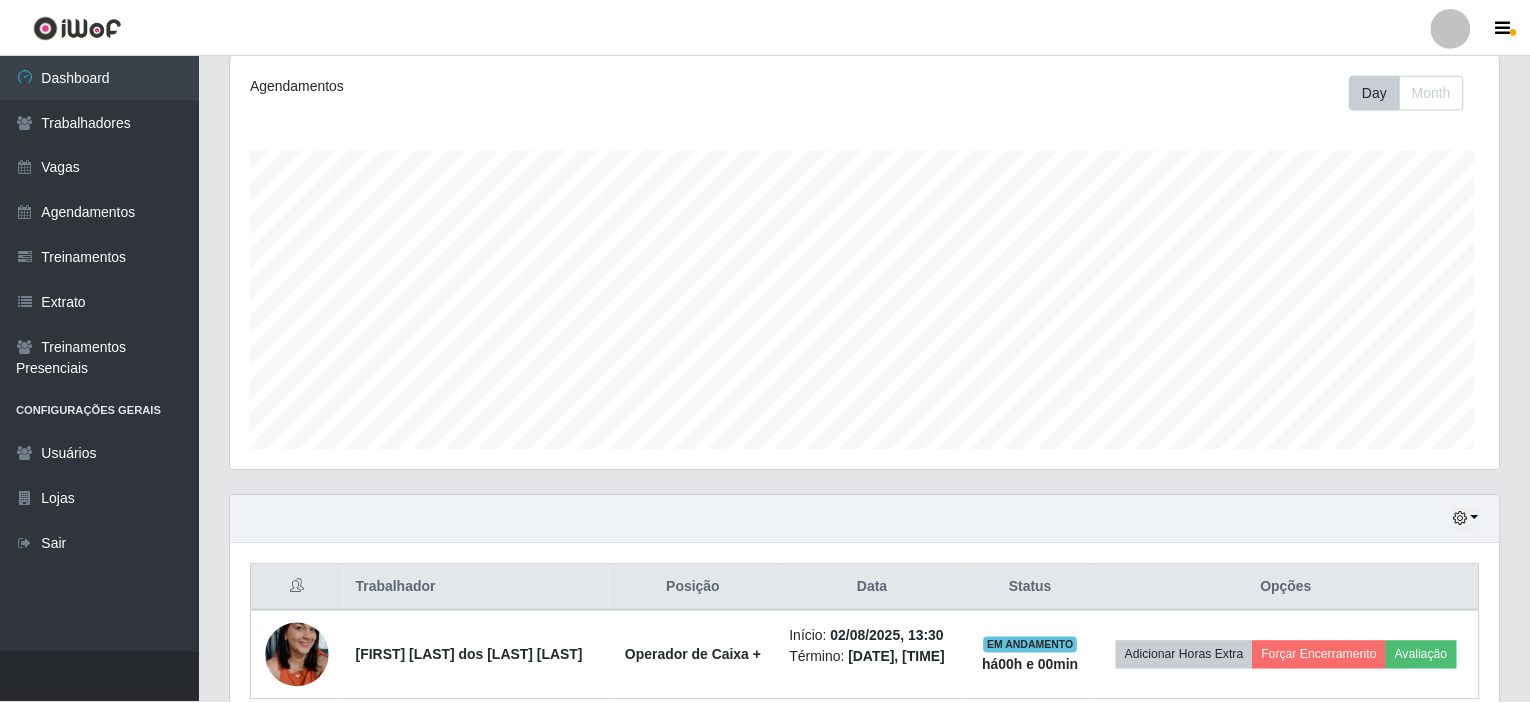 scroll, scrollTop: 999585, scrollLeft: 998731, axis: both 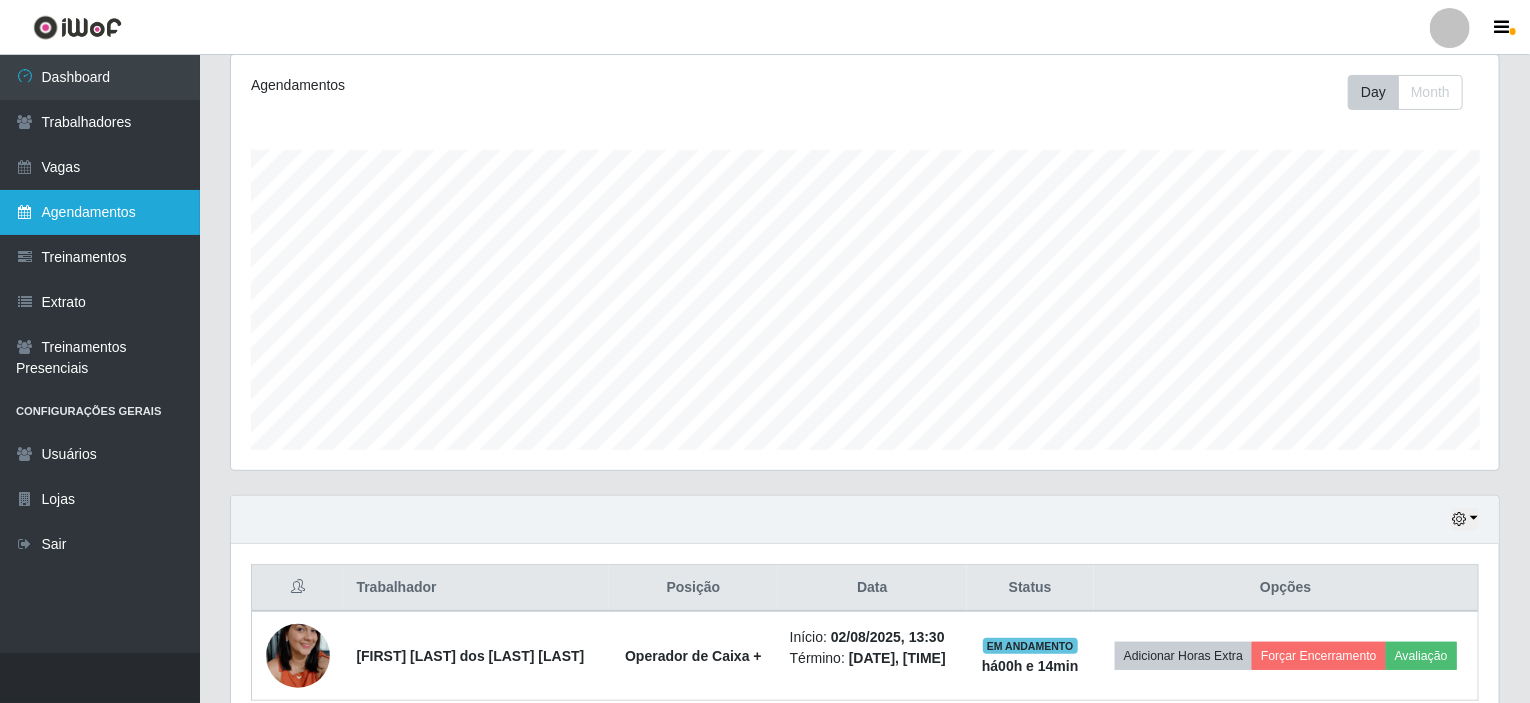 click on "Agendamentos" at bounding box center [100, 212] 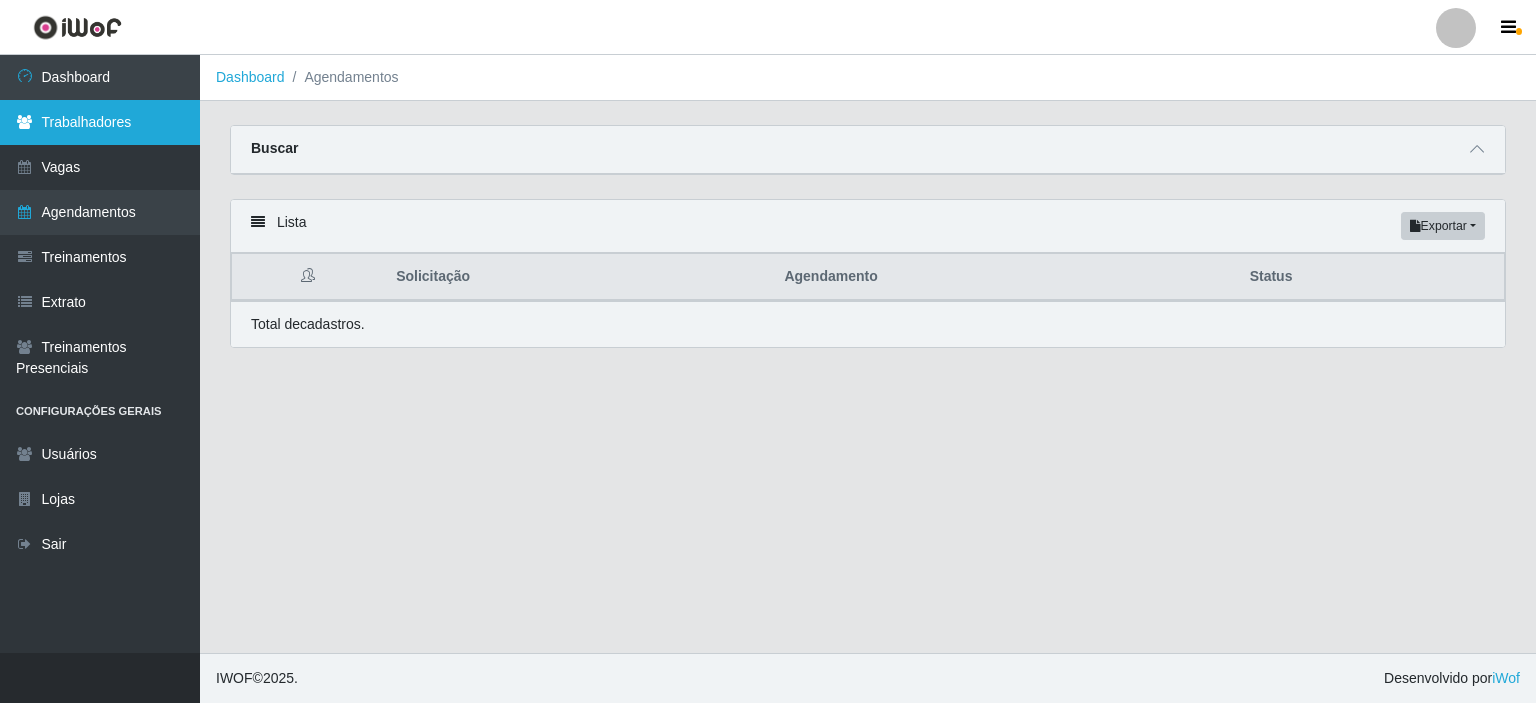 click on "Trabalhadores" at bounding box center [100, 122] 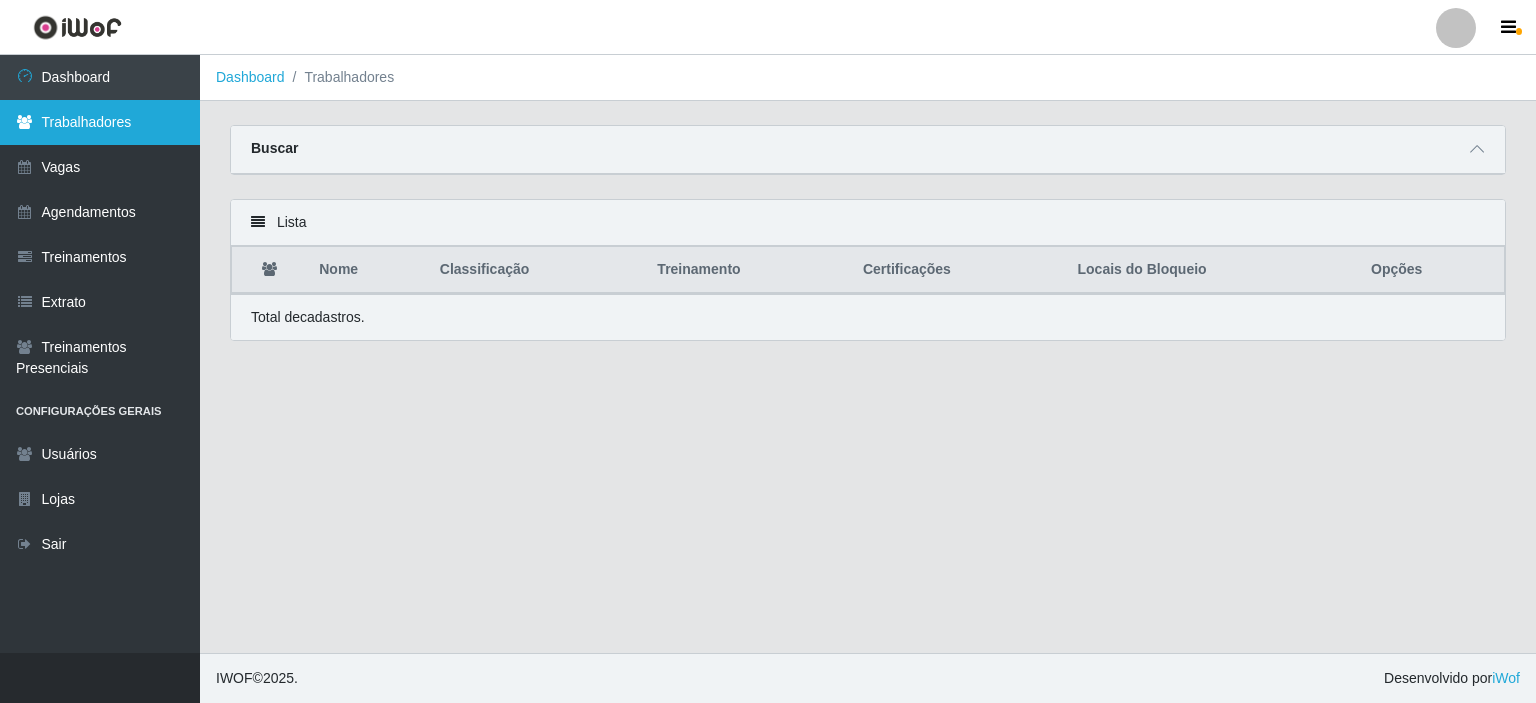 click on "Trabalhadores" at bounding box center [100, 122] 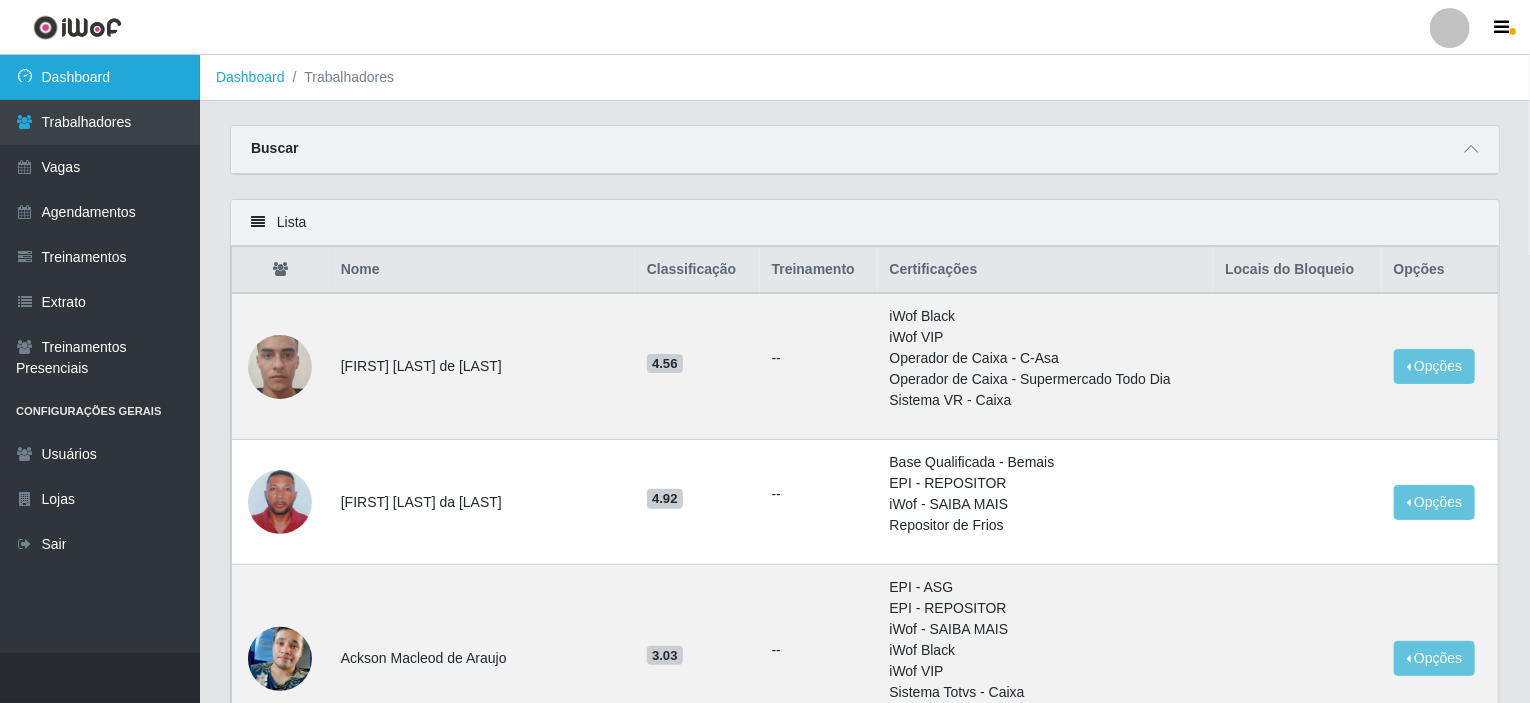 click on "Dashboard" at bounding box center [100, 77] 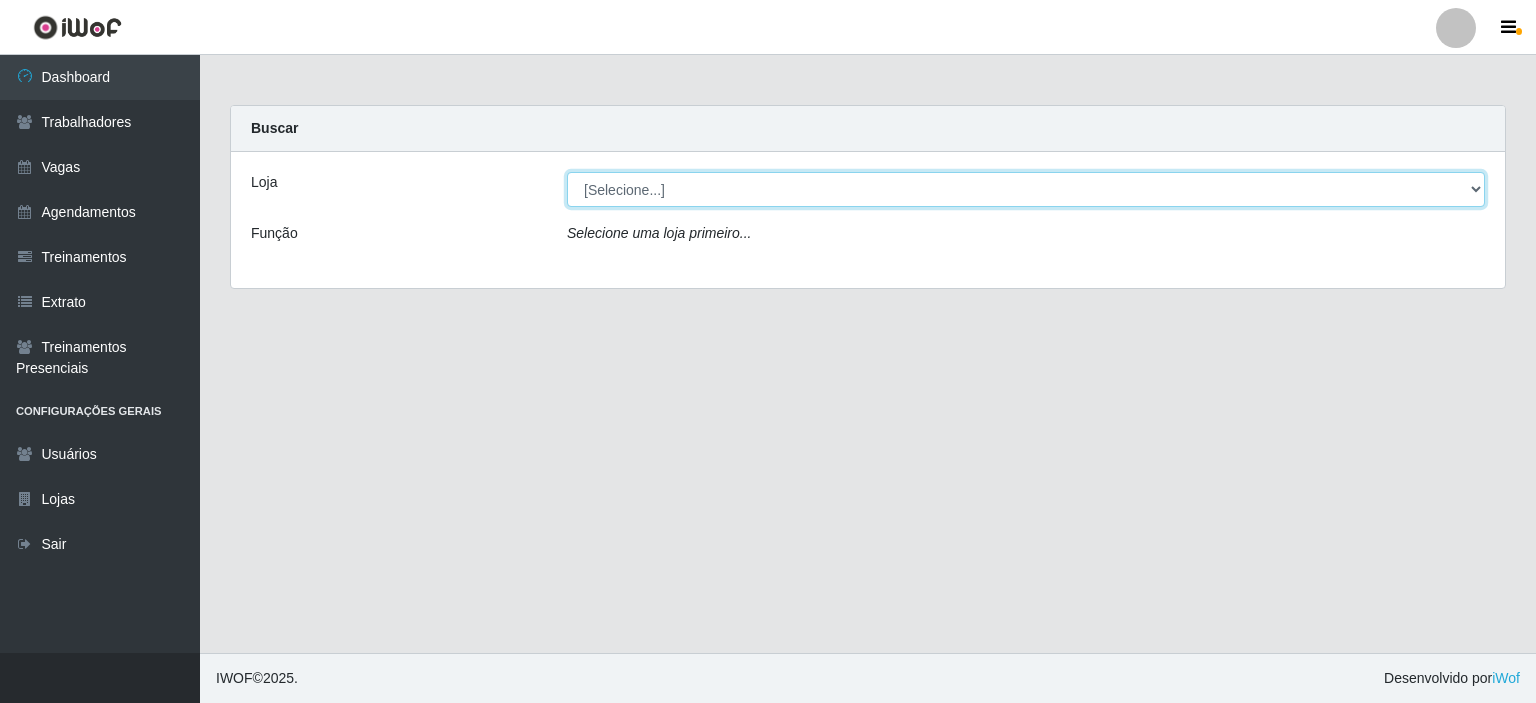 click on "[Selecione...] Preço Bom Supermercado" at bounding box center (1026, 189) 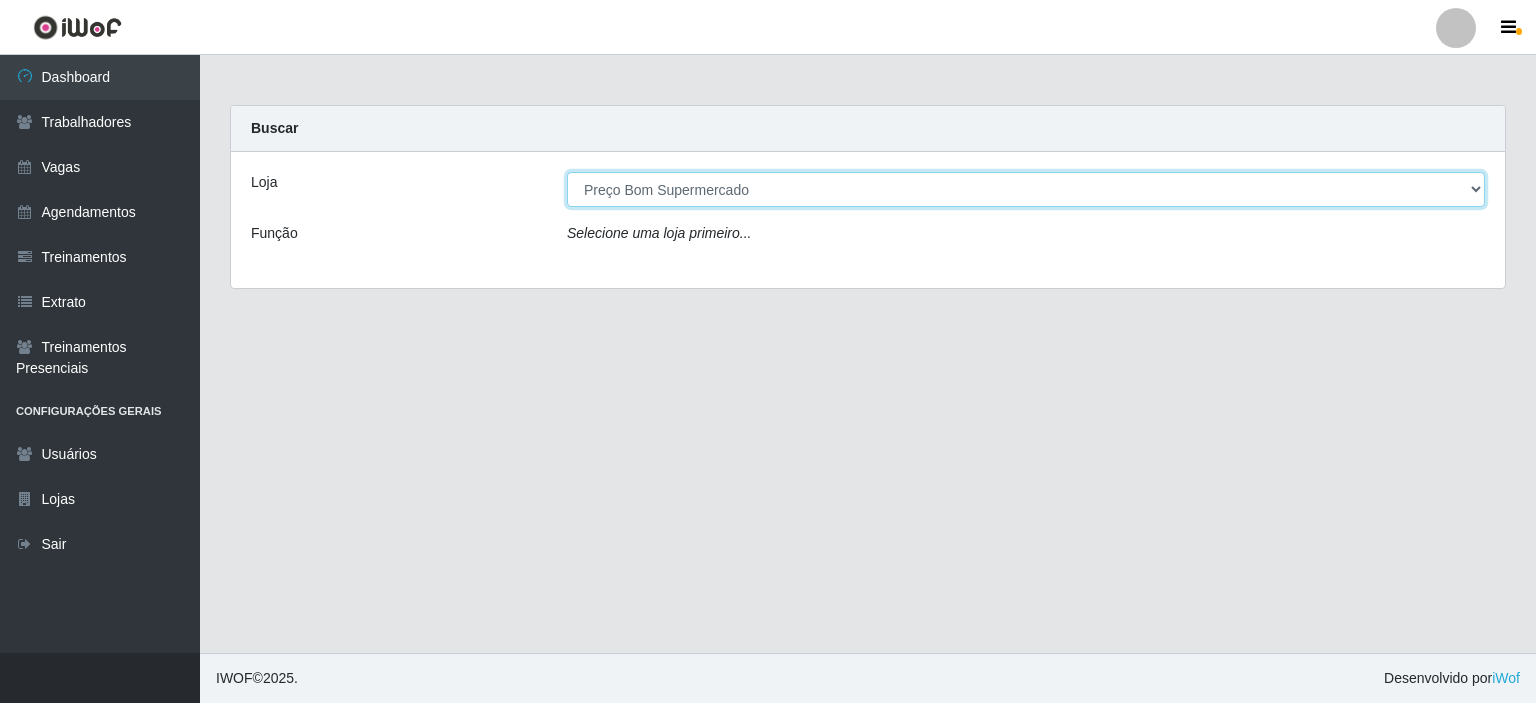 click on "[Selecione...] Preço Bom Supermercado" at bounding box center (1026, 189) 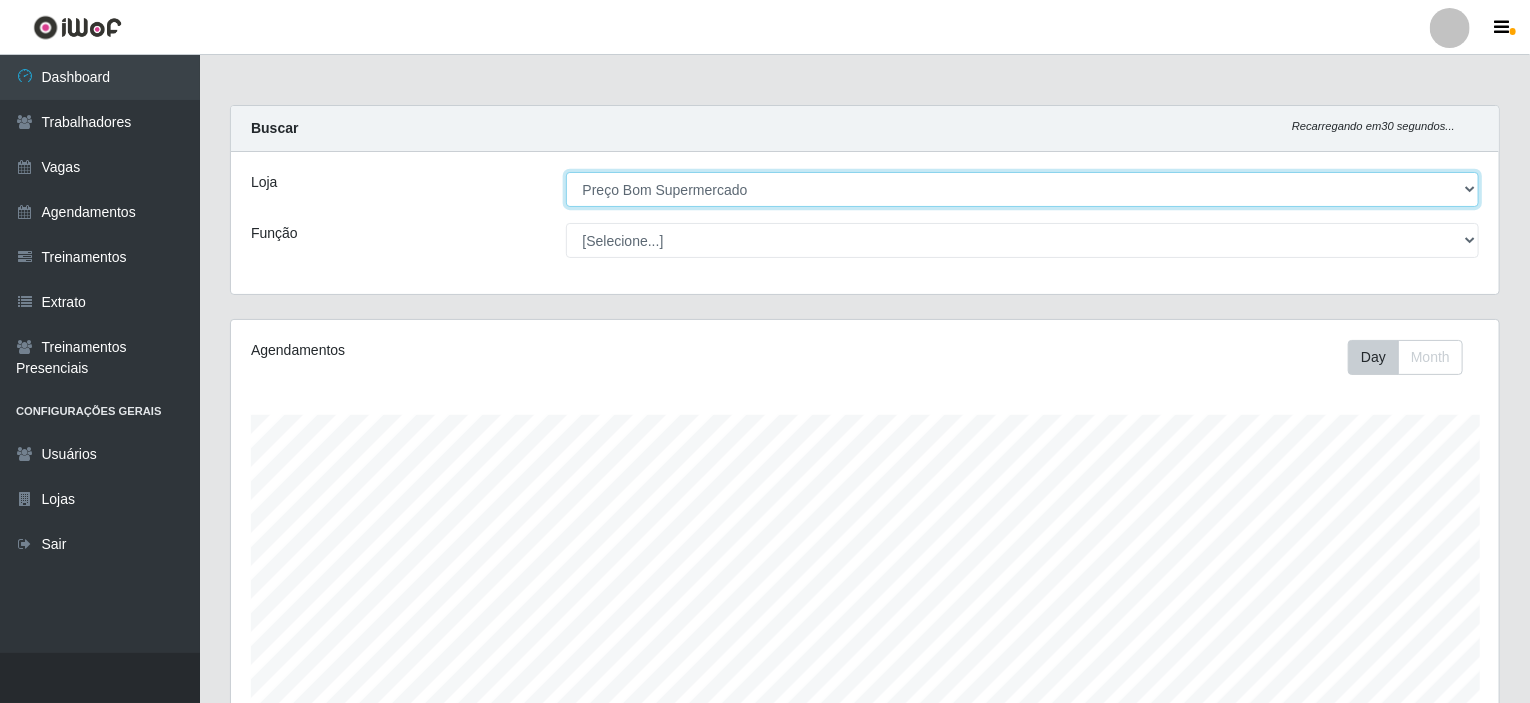 scroll, scrollTop: 999585, scrollLeft: 998731, axis: both 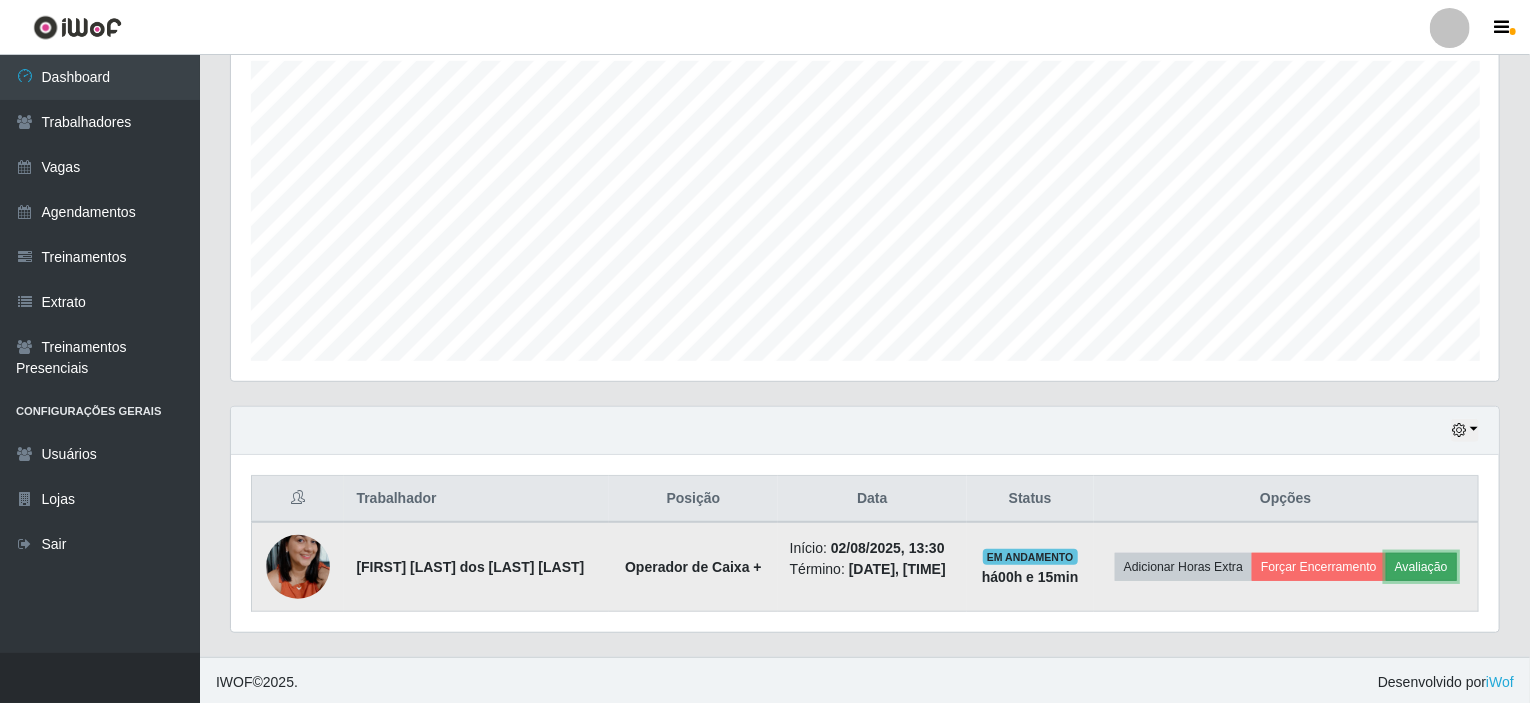 click on "Avaliação" at bounding box center [1421, 567] 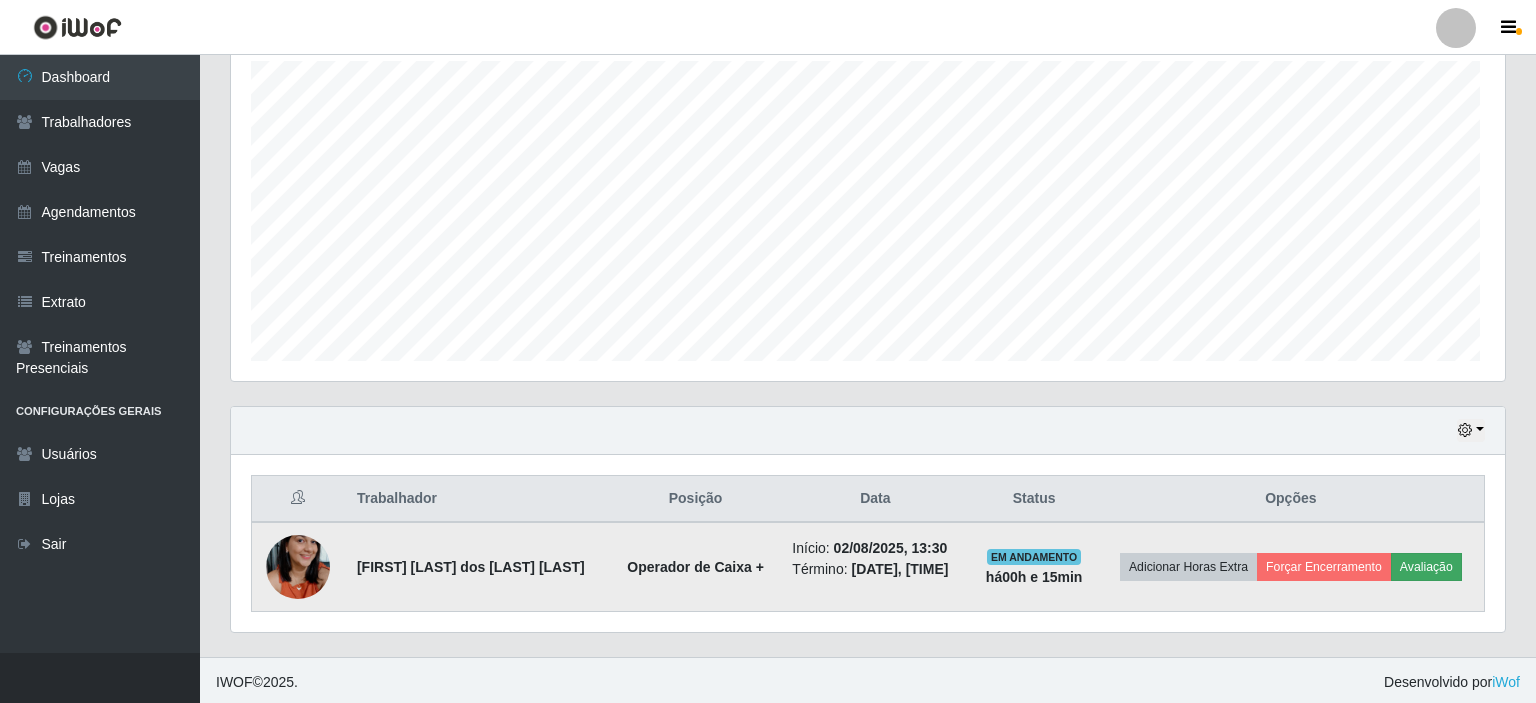 scroll, scrollTop: 999585, scrollLeft: 998740, axis: both 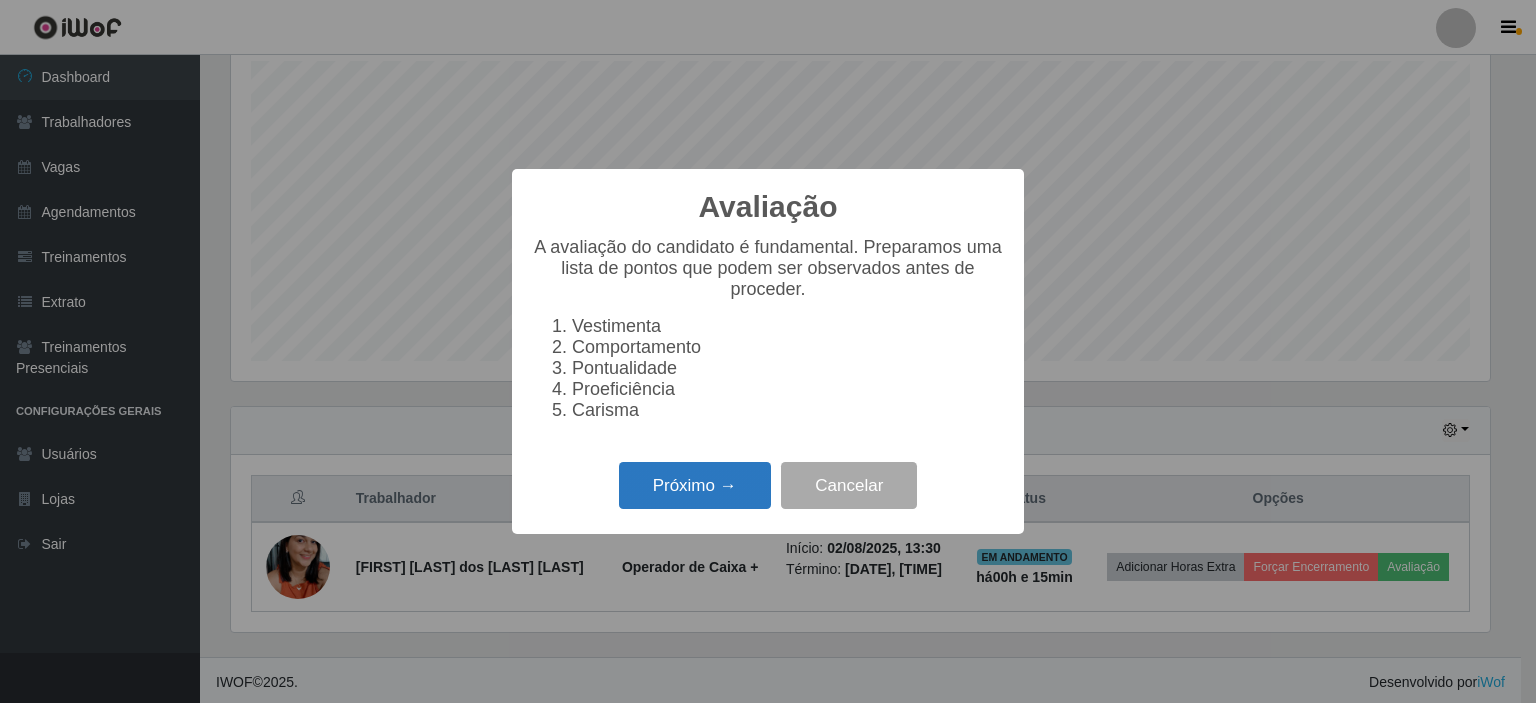 click on "Próximo →" at bounding box center [695, 485] 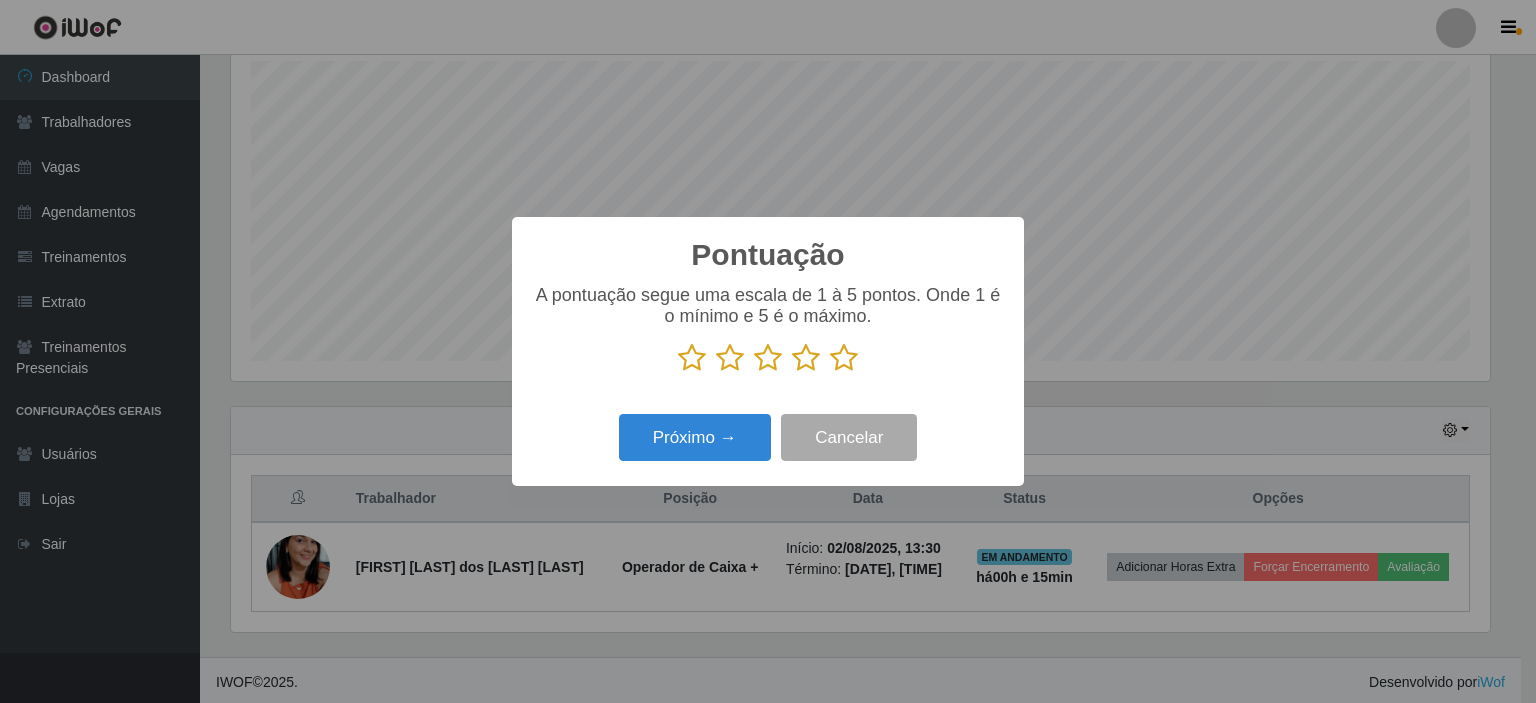 click at bounding box center [844, 358] 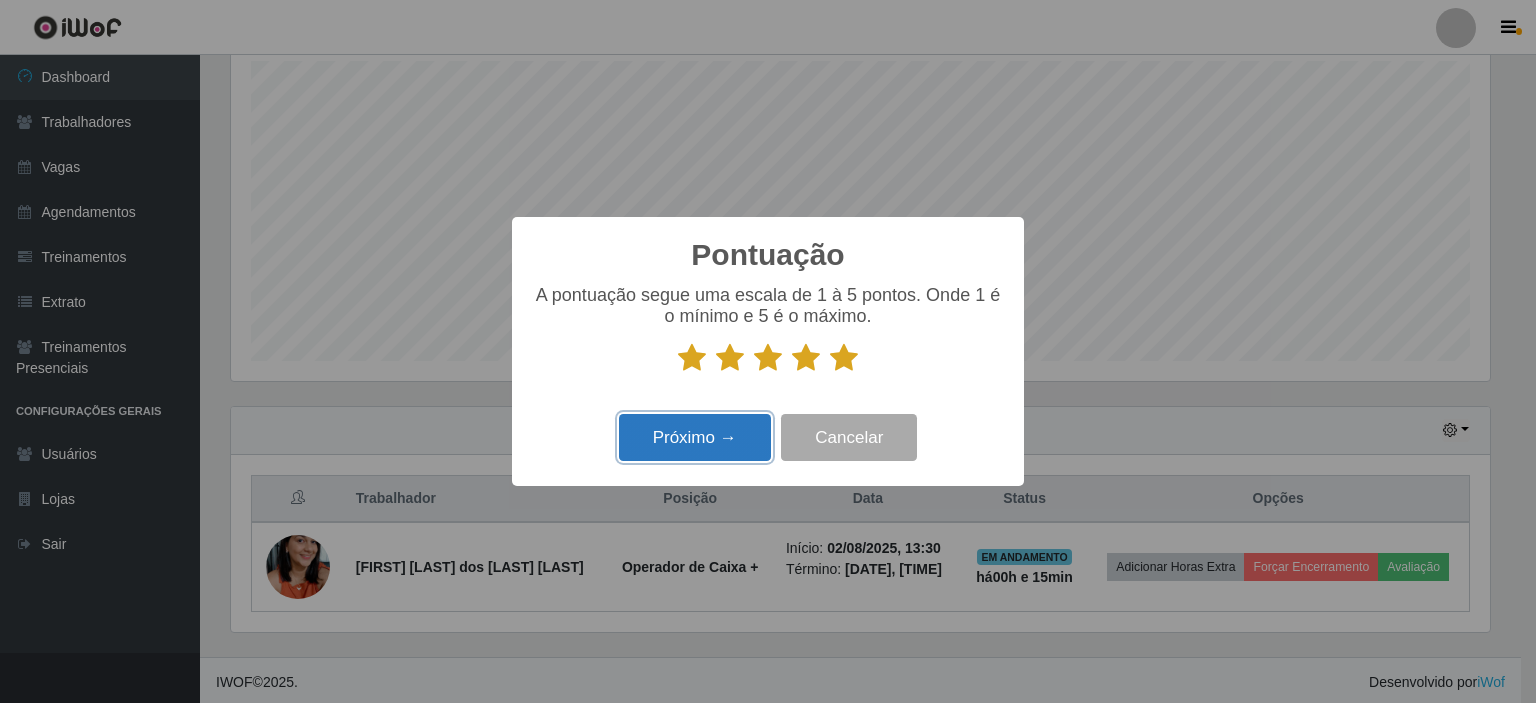 click on "Próximo →" at bounding box center (695, 437) 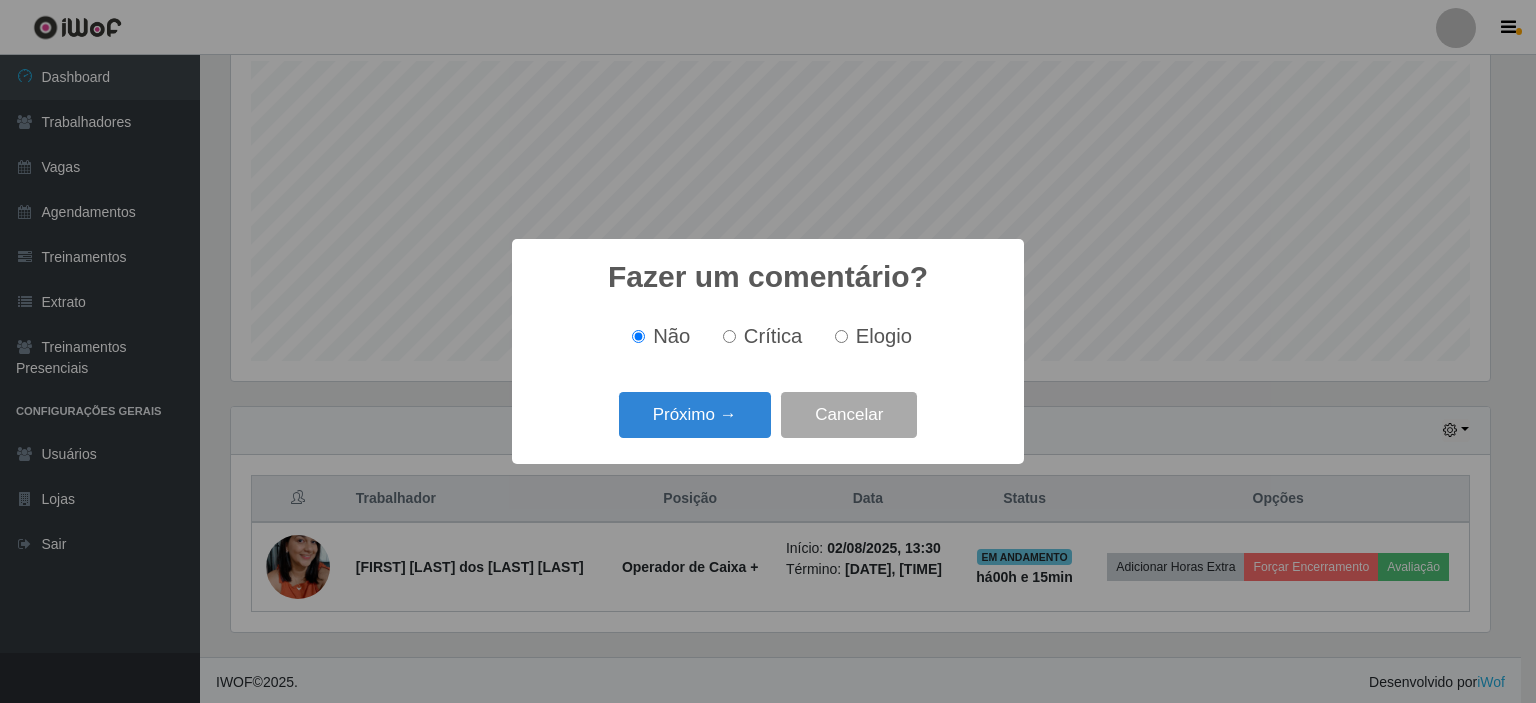 scroll, scrollTop: 999585, scrollLeft: 998740, axis: both 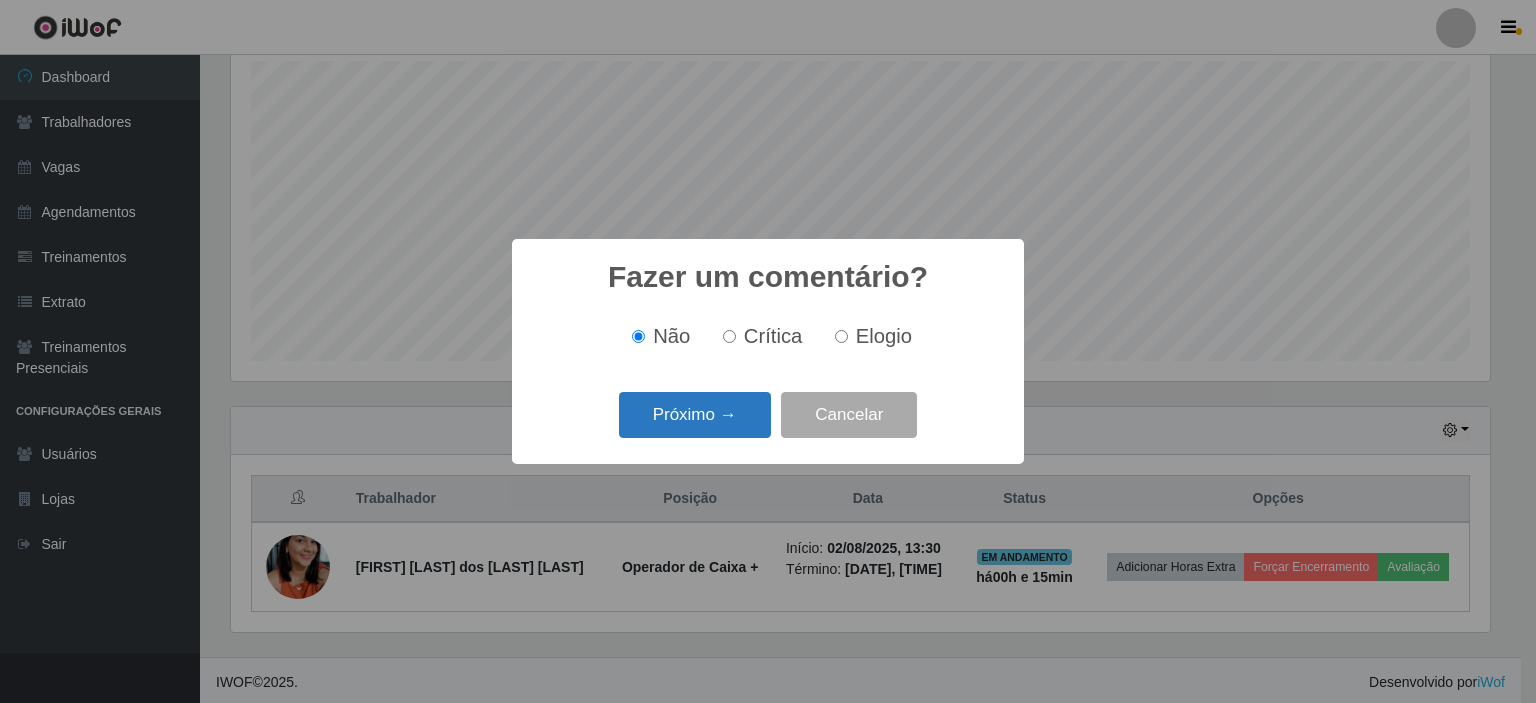 click on "Próximo →" at bounding box center [695, 415] 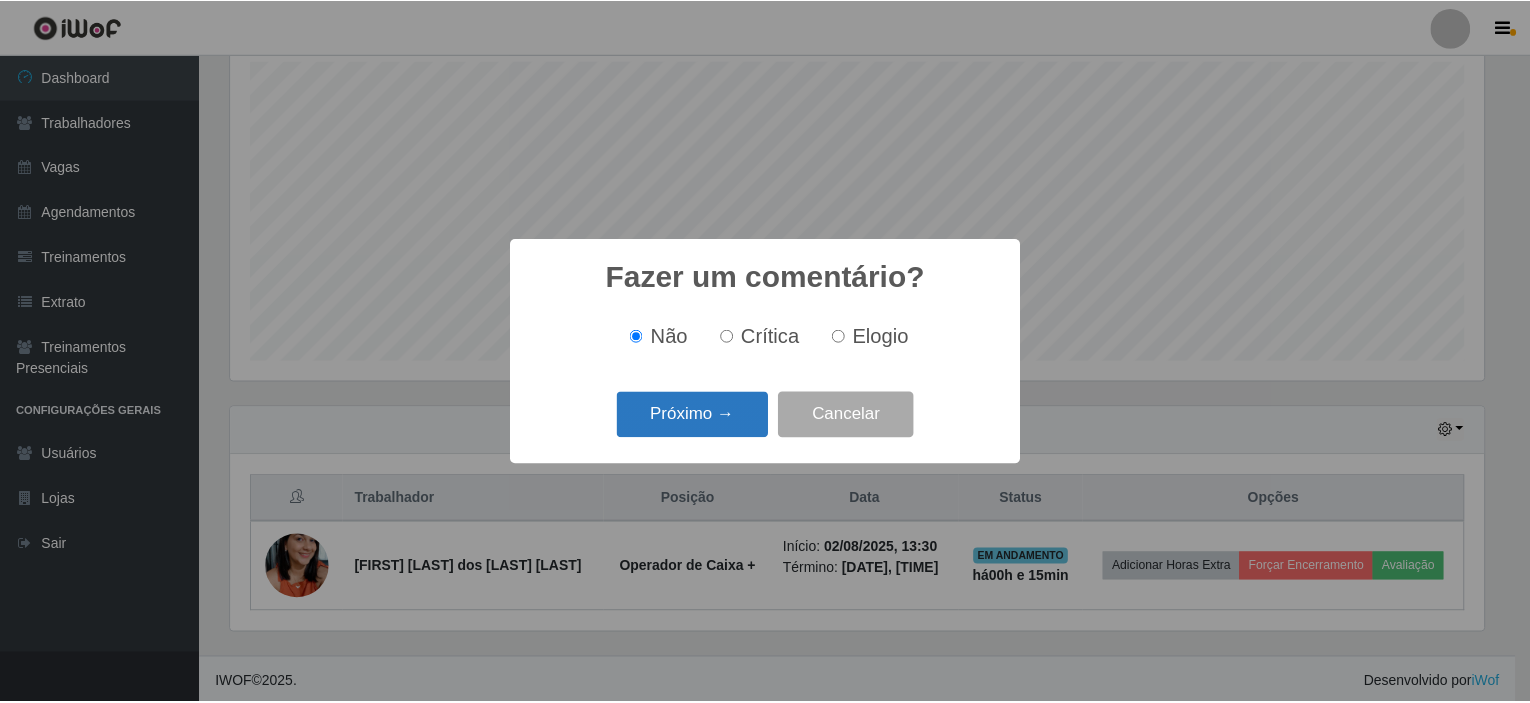 scroll, scrollTop: 999585, scrollLeft: 998740, axis: both 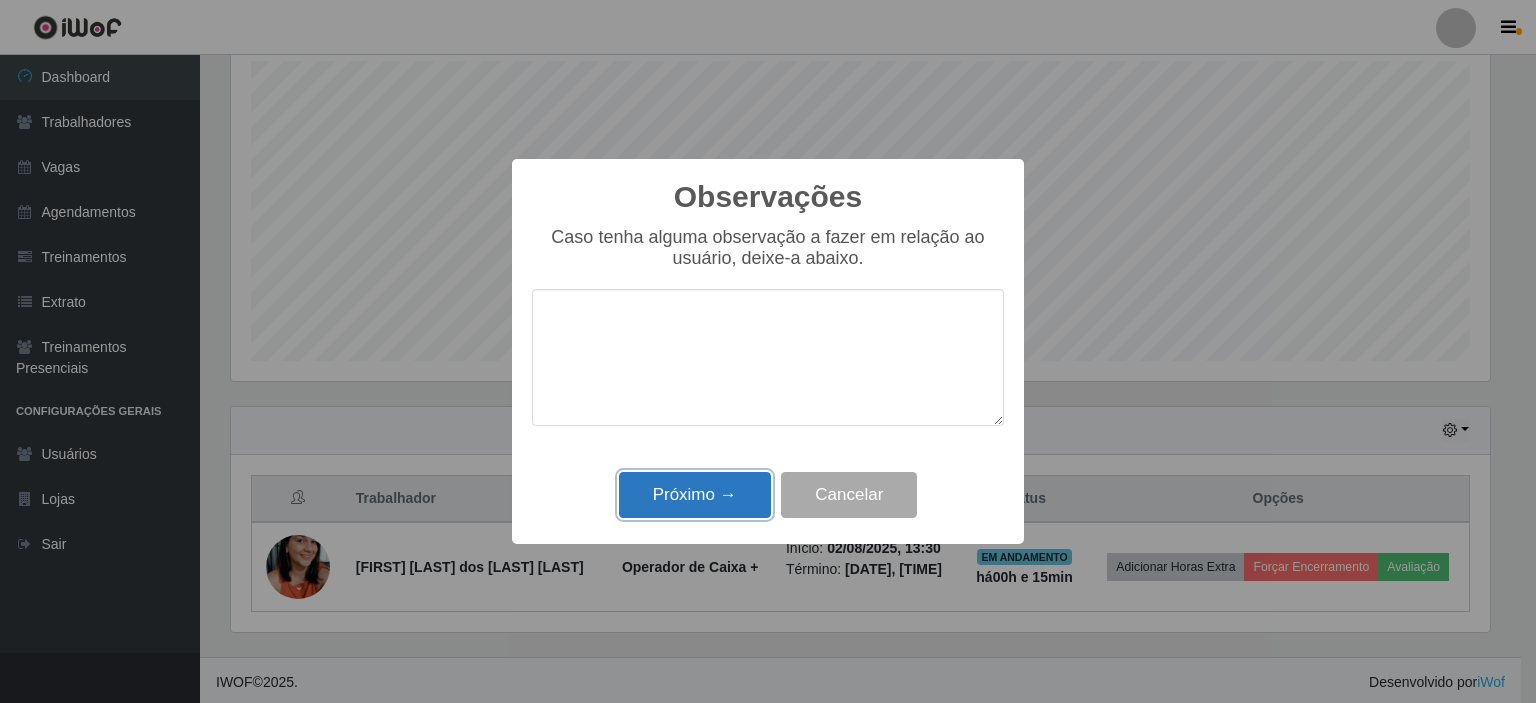 click on "Próximo →" at bounding box center (695, 495) 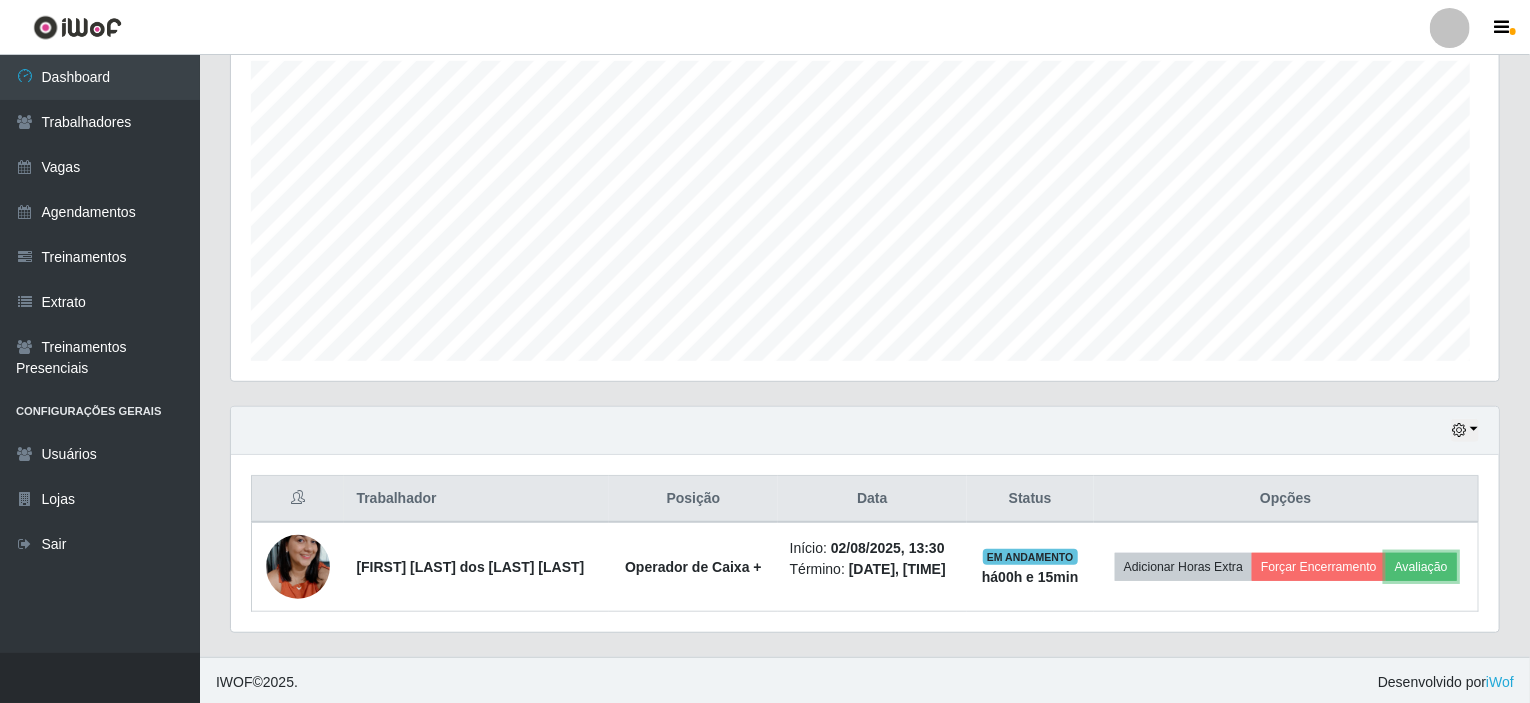 scroll, scrollTop: 999585, scrollLeft: 998731, axis: both 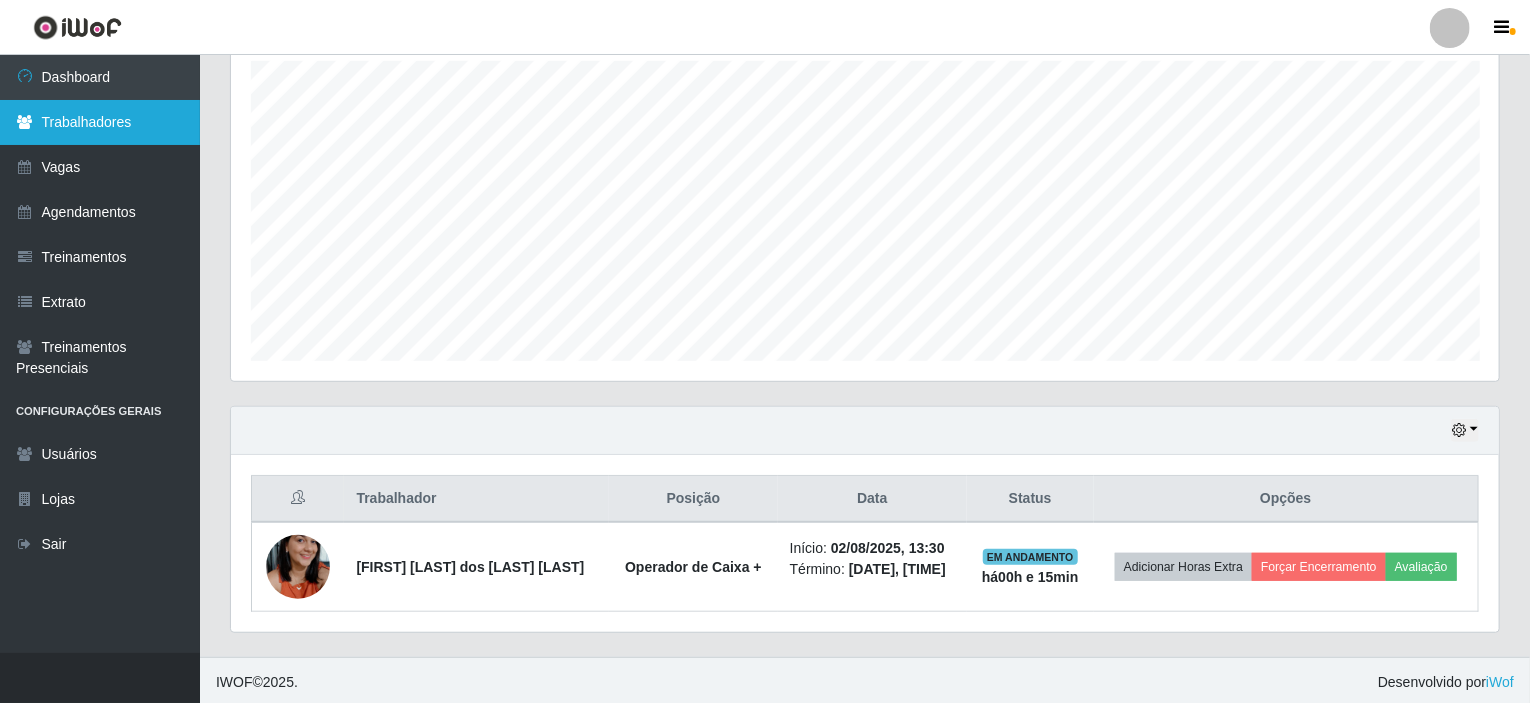 click on "Trabalhadores" at bounding box center (100, 122) 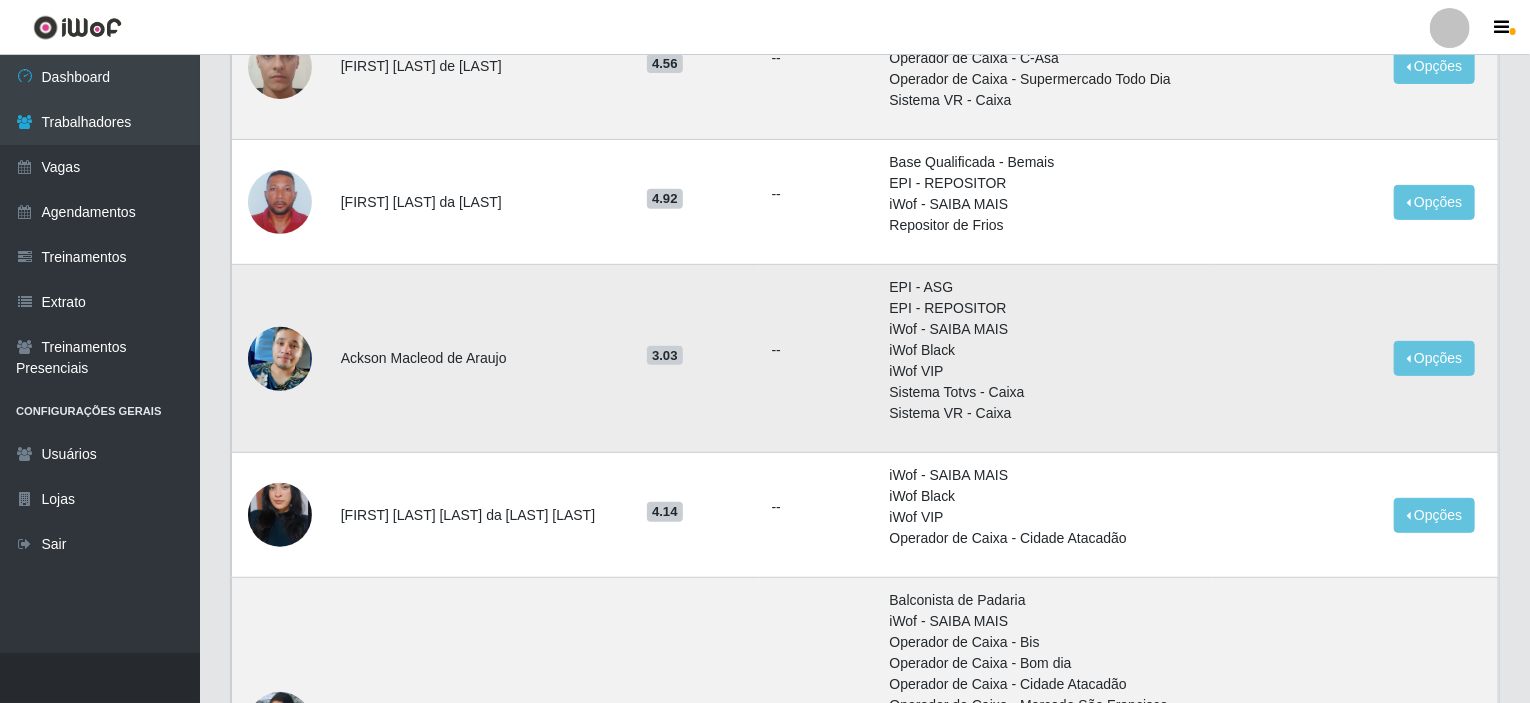 scroll, scrollTop: 0, scrollLeft: 0, axis: both 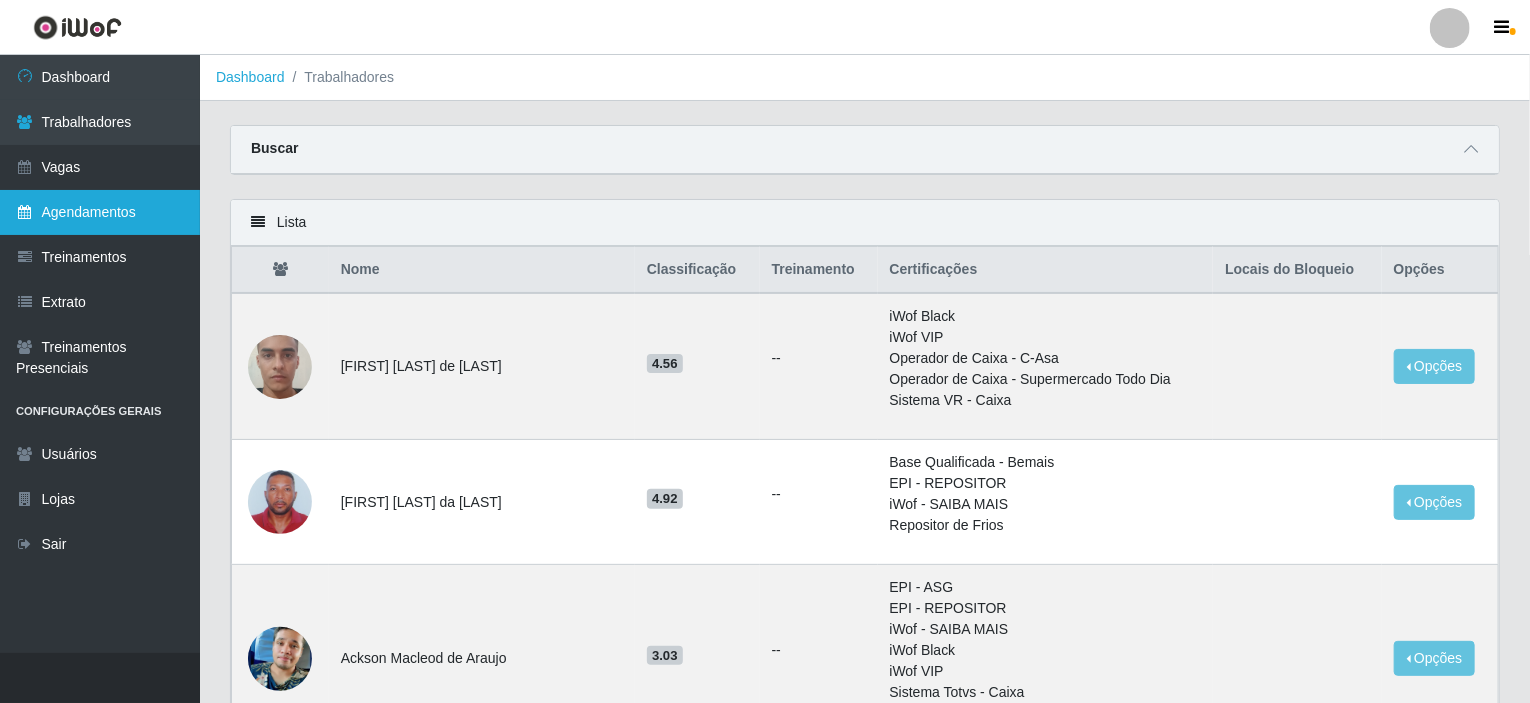click on "Agendamentos" at bounding box center [100, 212] 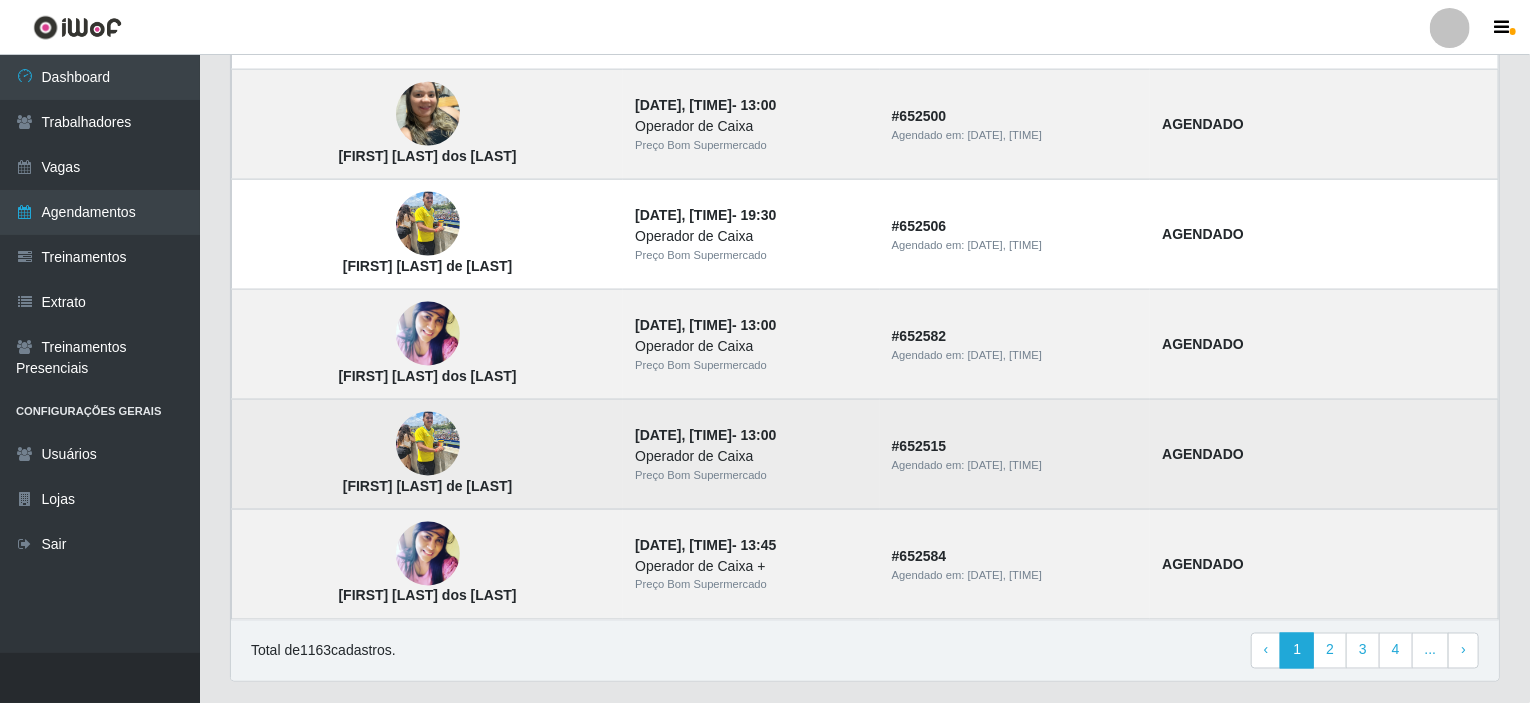 scroll, scrollTop: 1378, scrollLeft: 0, axis: vertical 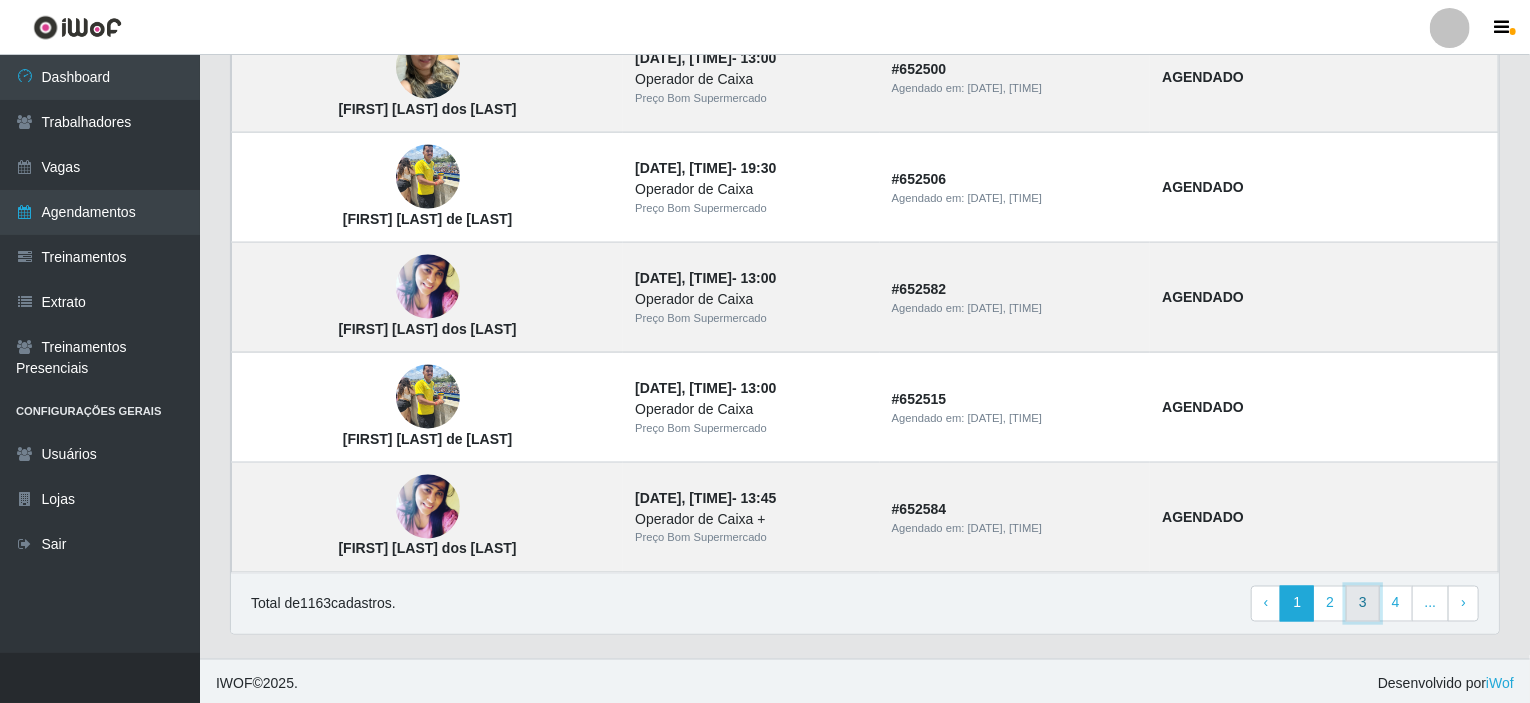 click on "3" at bounding box center [1363, 604] 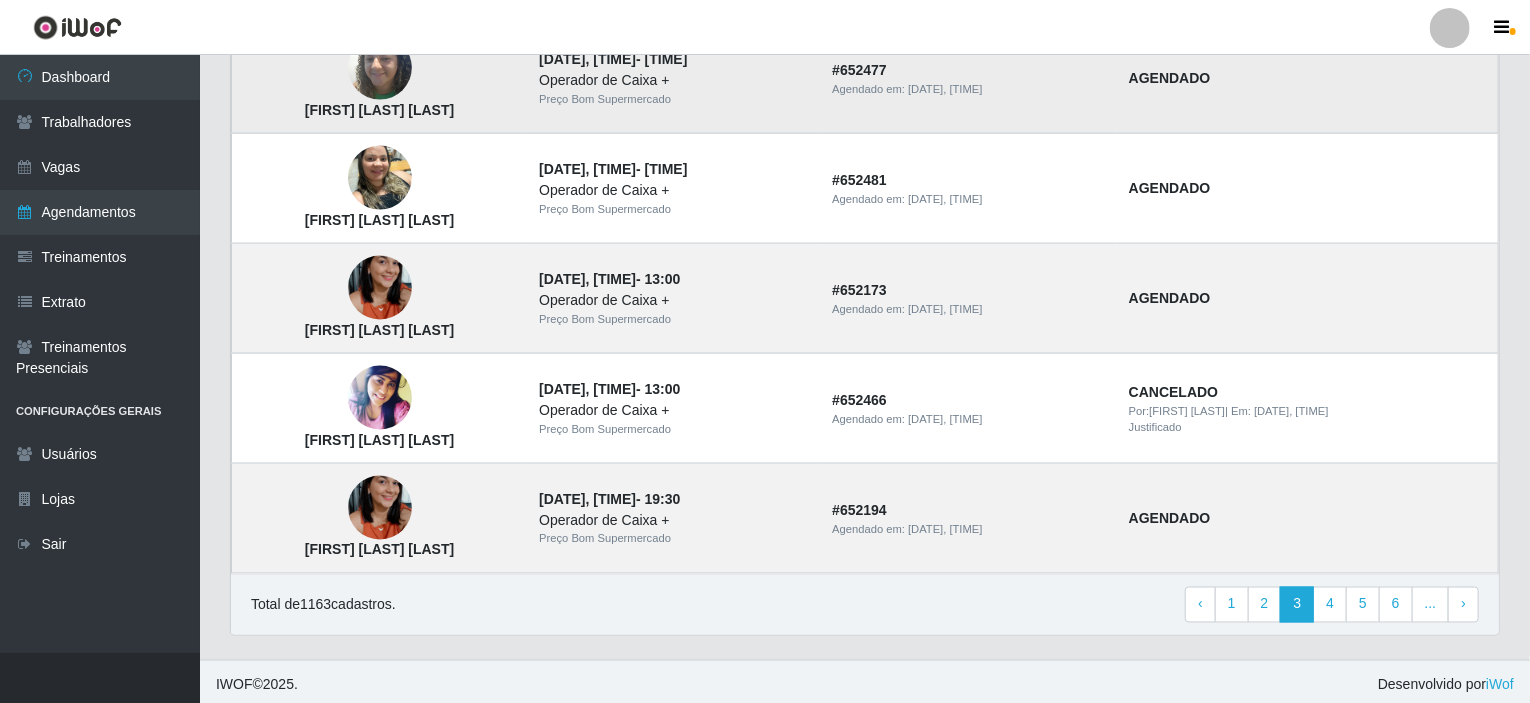 scroll, scrollTop: 1378, scrollLeft: 0, axis: vertical 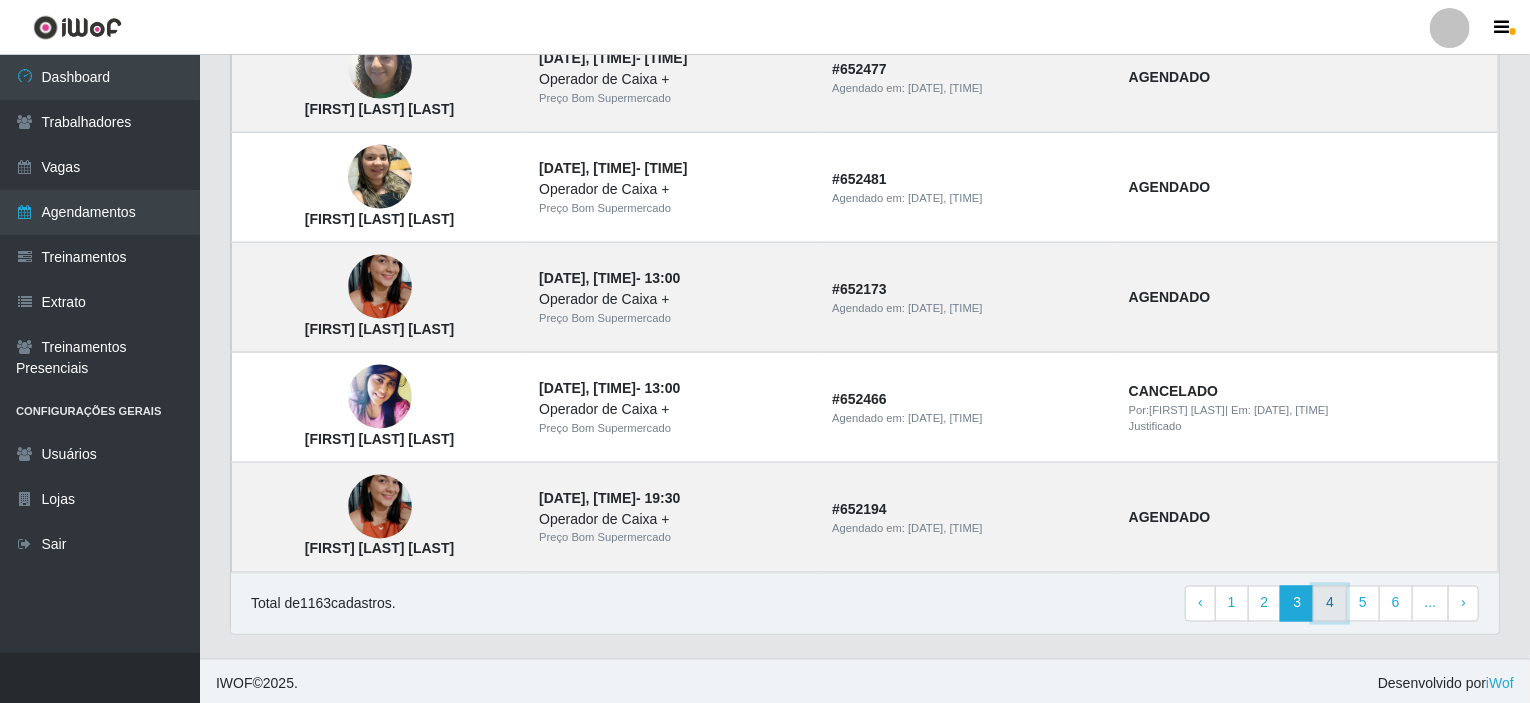 click on "4" at bounding box center (1330, 604) 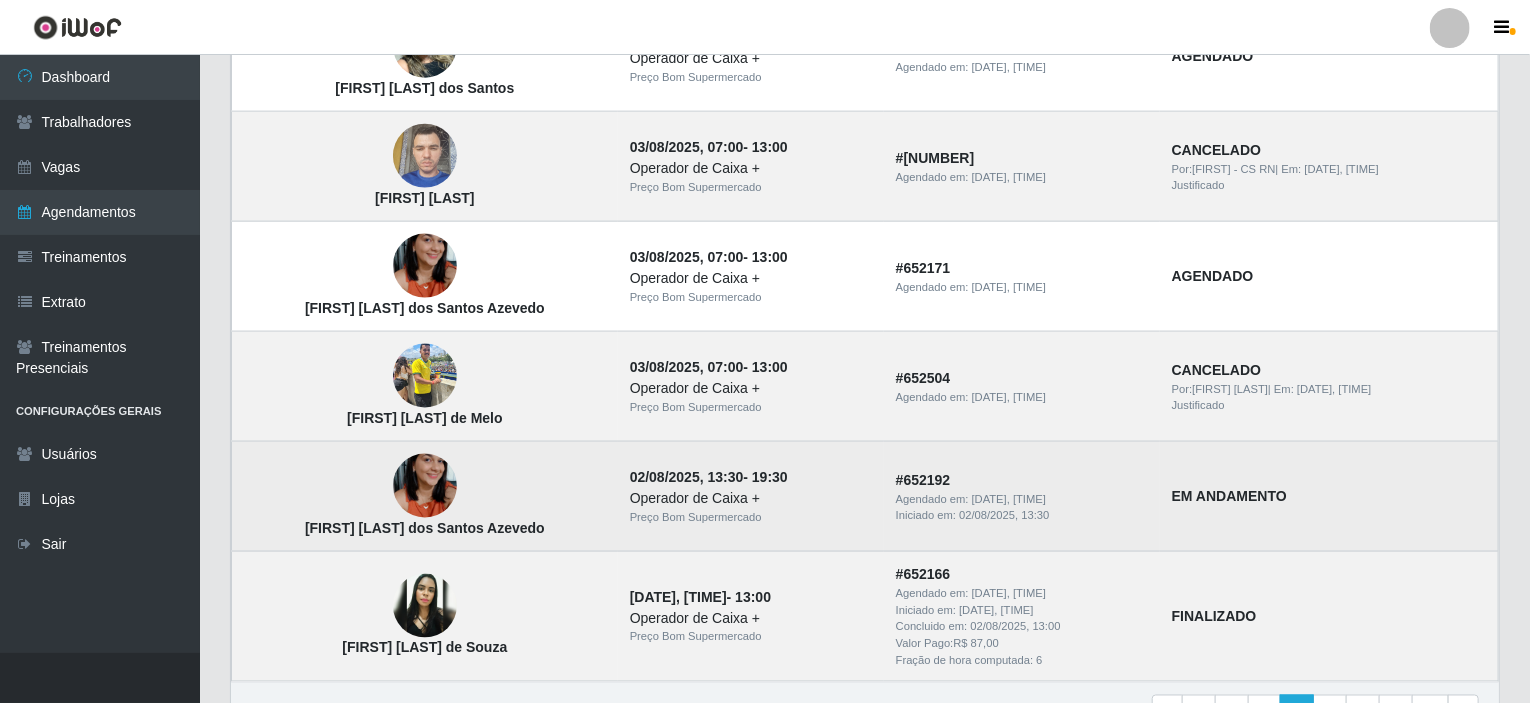 scroll, scrollTop: 1300, scrollLeft: 0, axis: vertical 